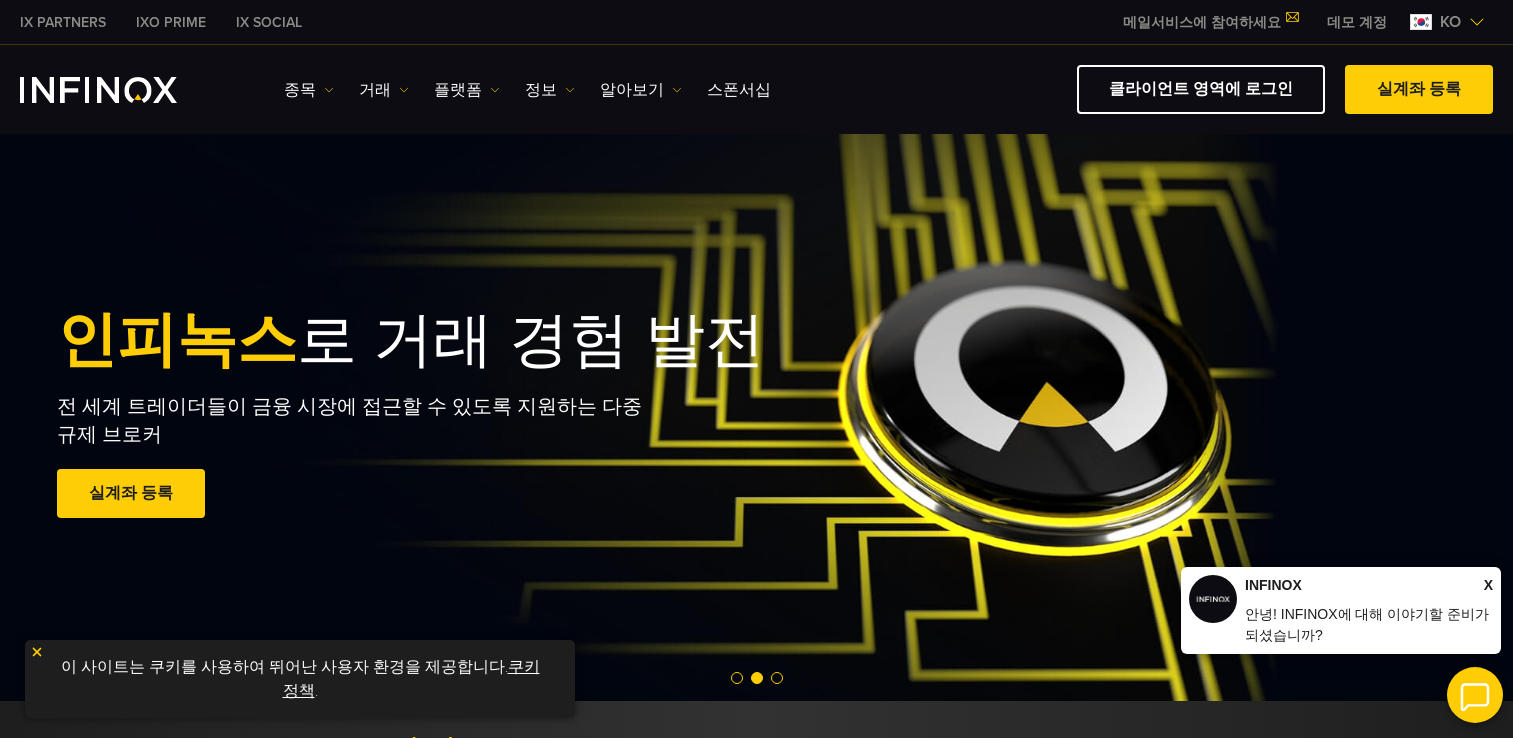 scroll, scrollTop: 0, scrollLeft: 0, axis: both 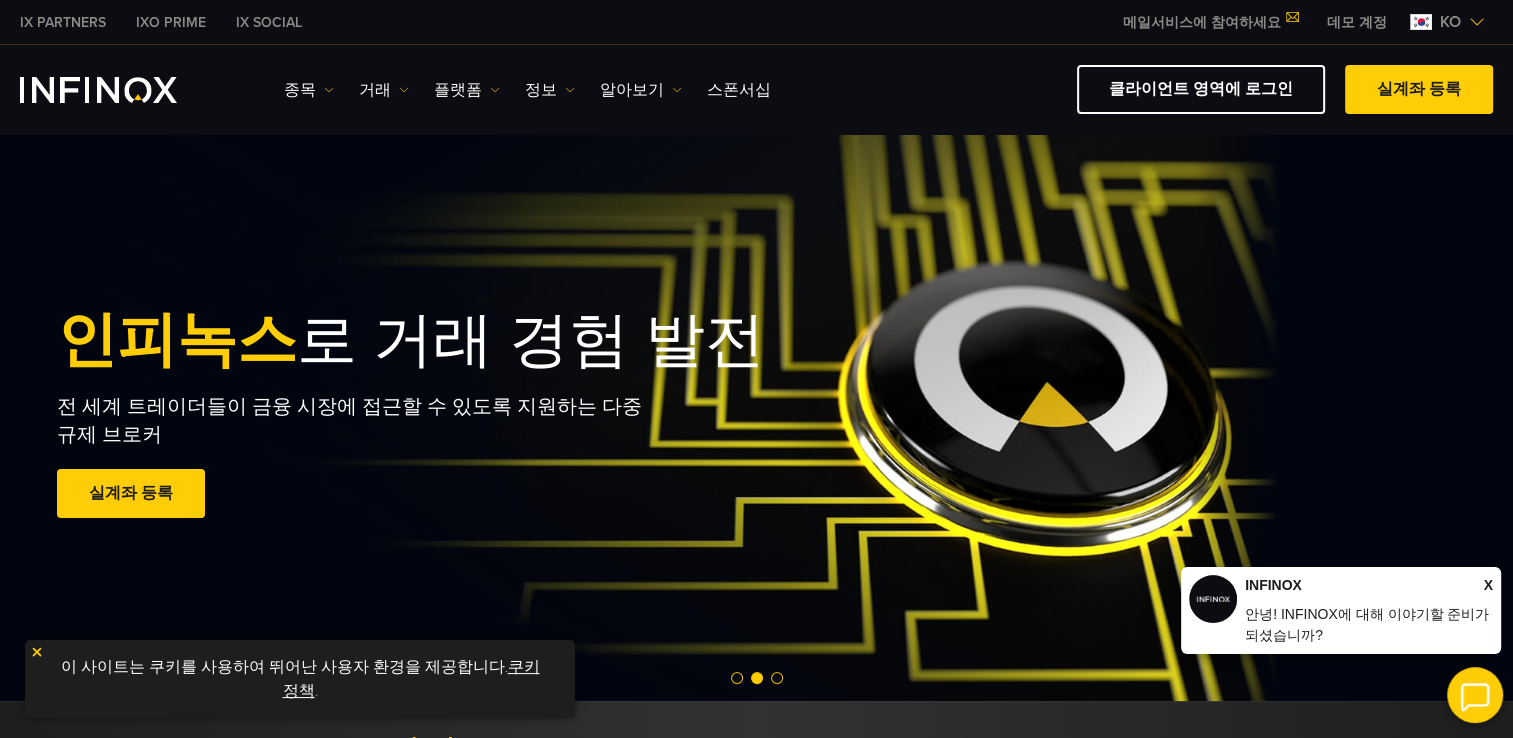 click on "X" at bounding box center [1488, 585] 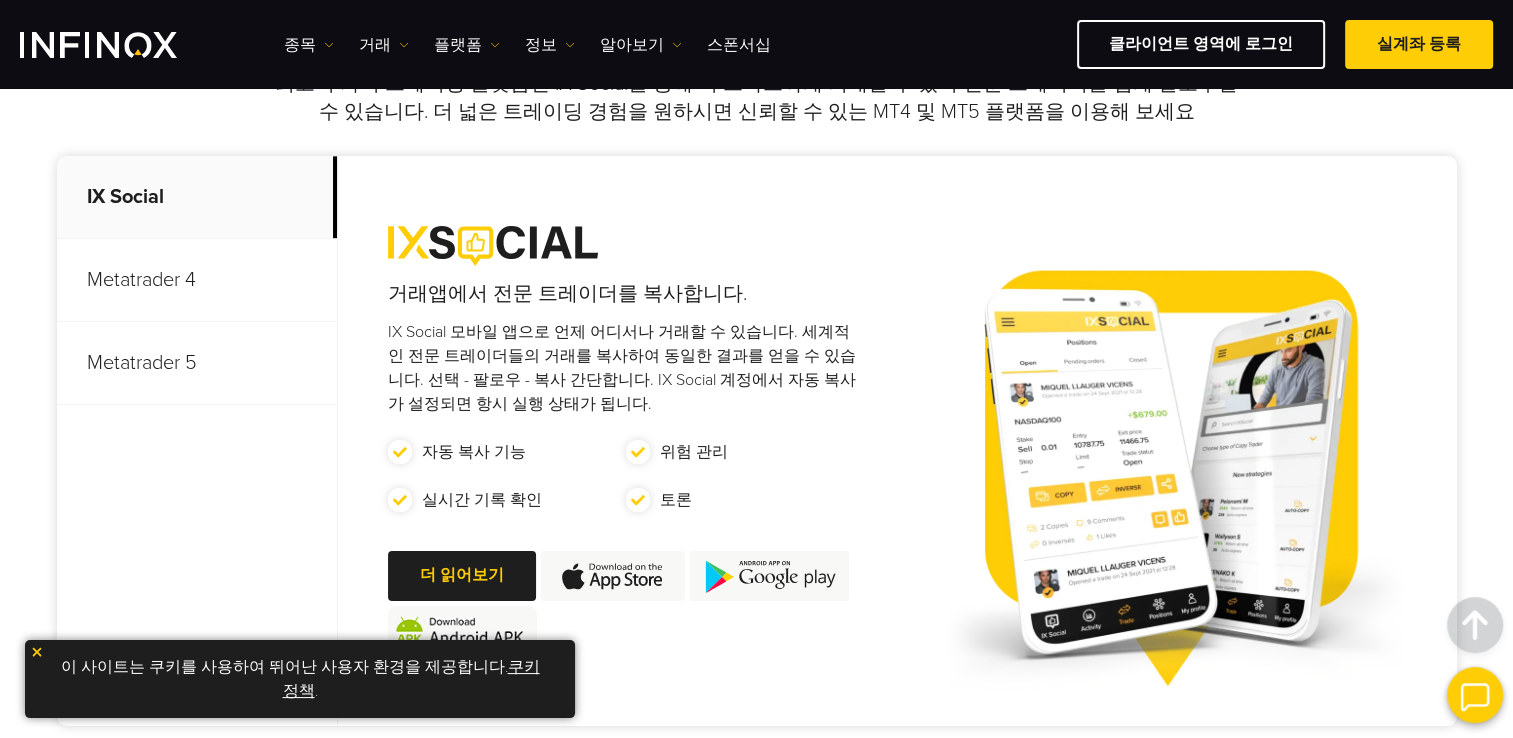 scroll, scrollTop: 1100, scrollLeft: 0, axis: vertical 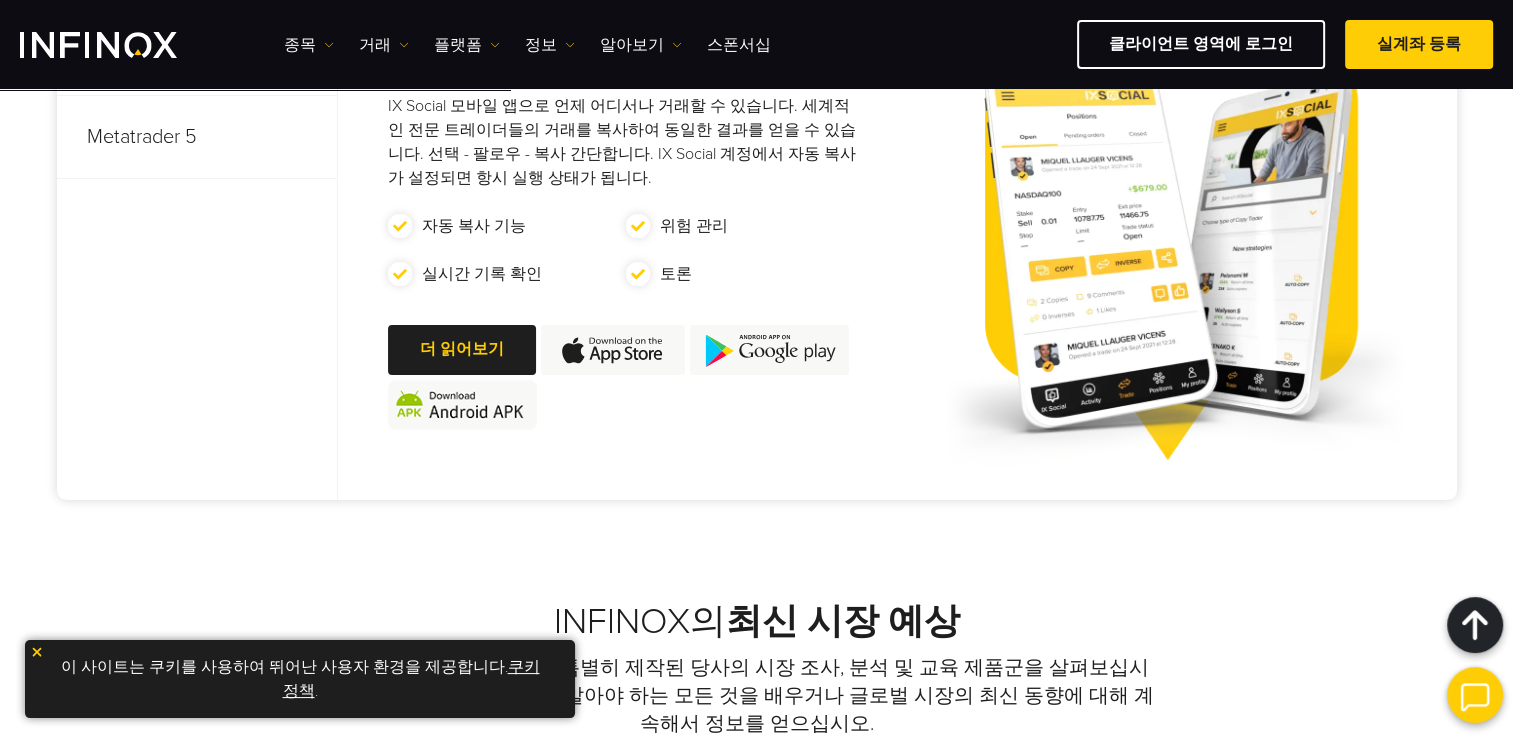 click at bounding box center [37, 652] 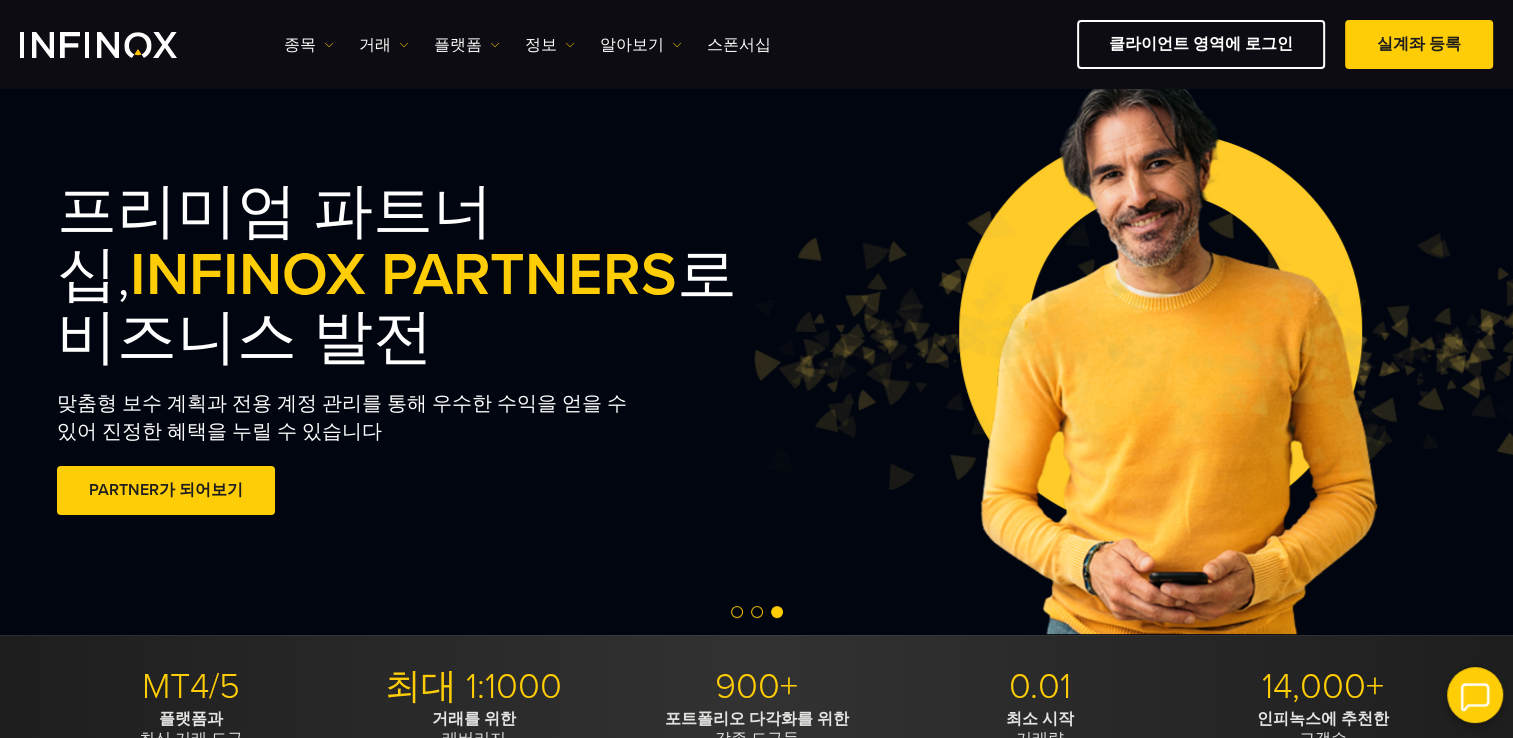 scroll, scrollTop: 0, scrollLeft: 0, axis: both 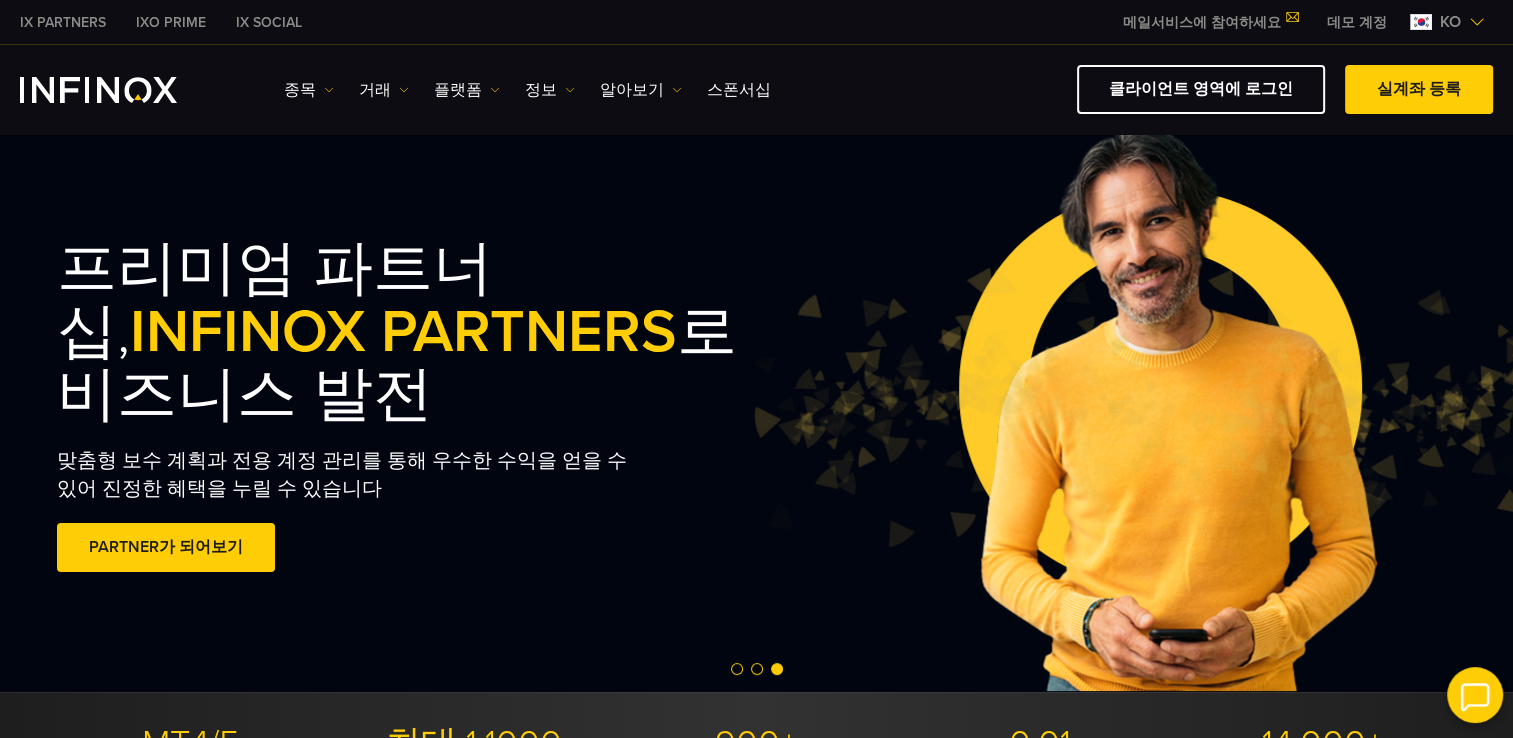 click at bounding box center [1475, 695] 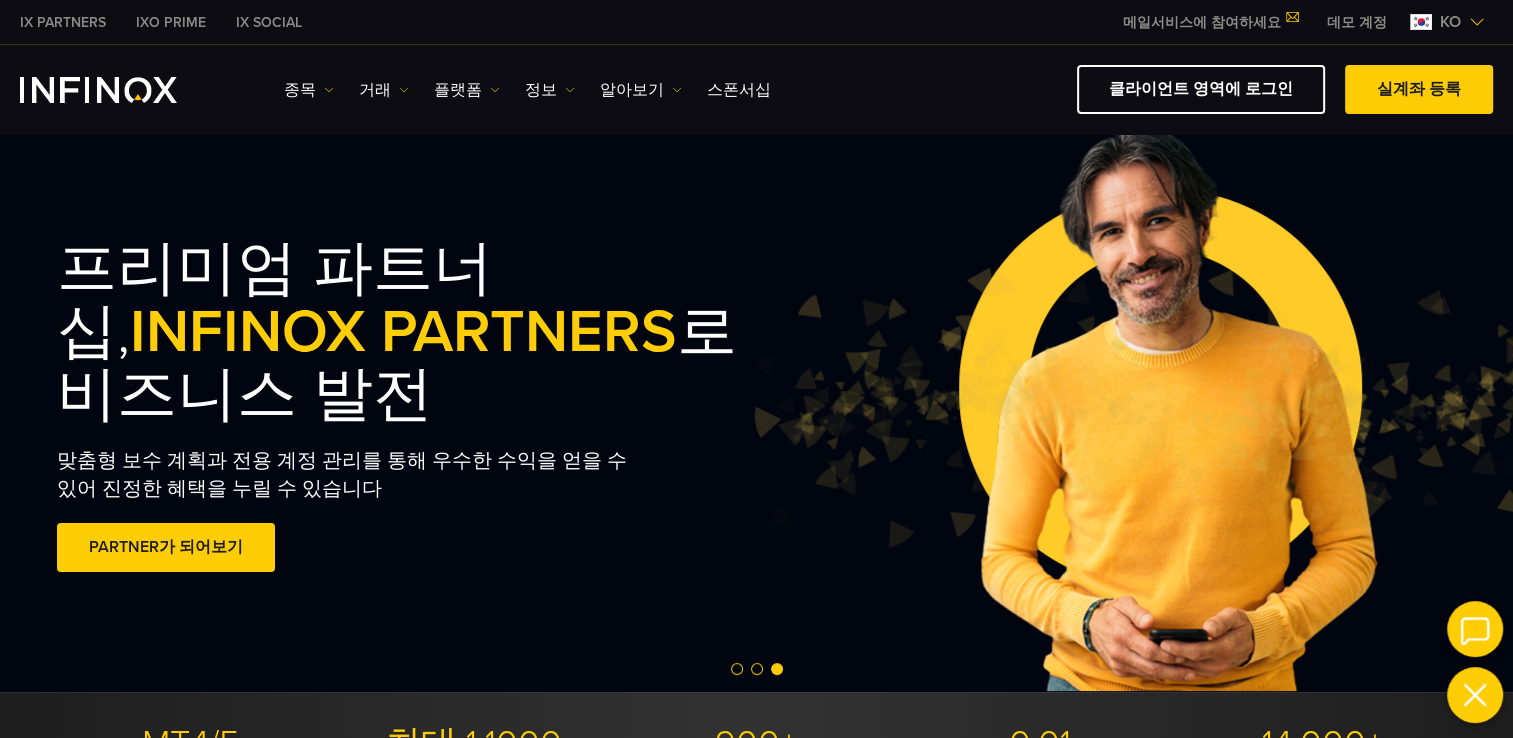 scroll, scrollTop: 0, scrollLeft: 0, axis: both 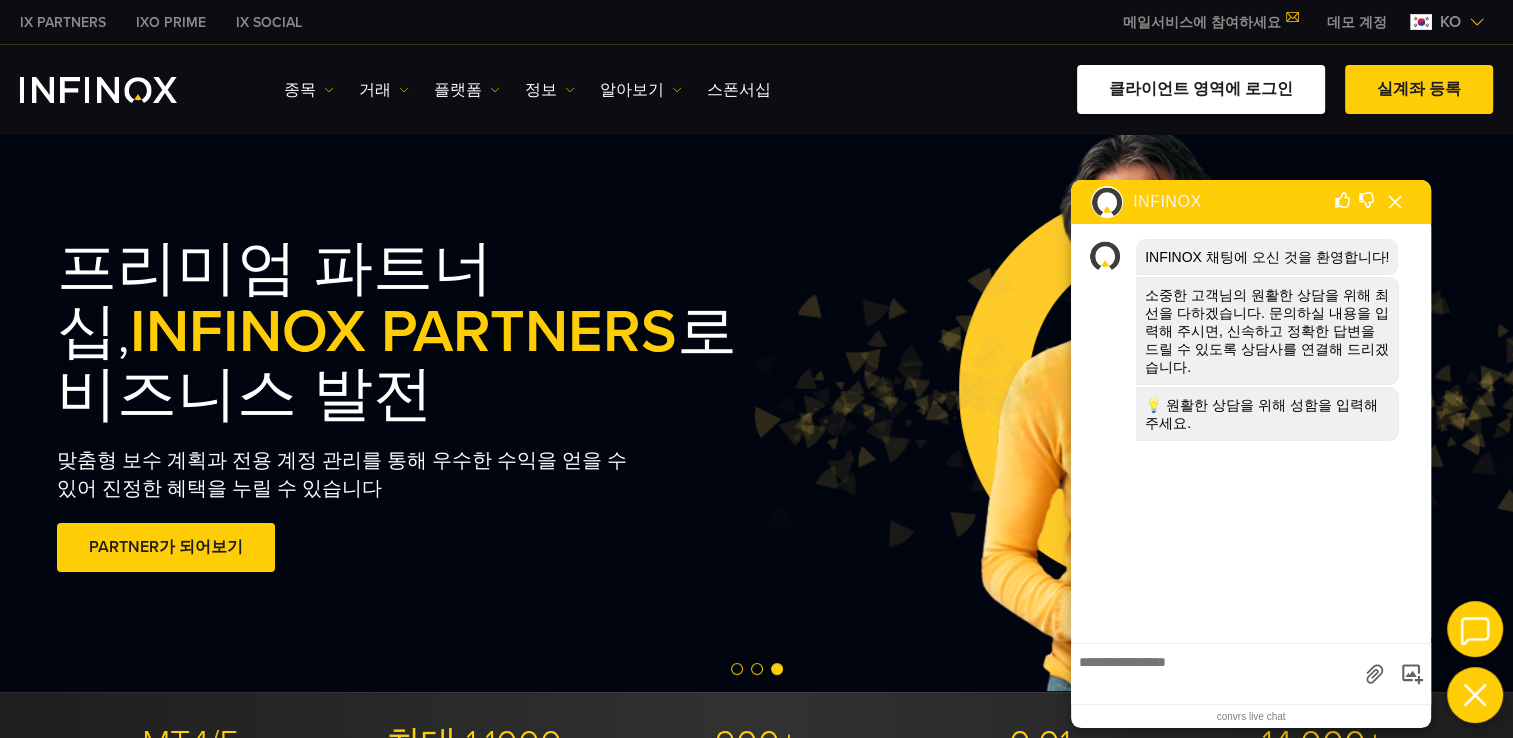 click on "클라이언트 영역에 로그인" at bounding box center [1201, 89] 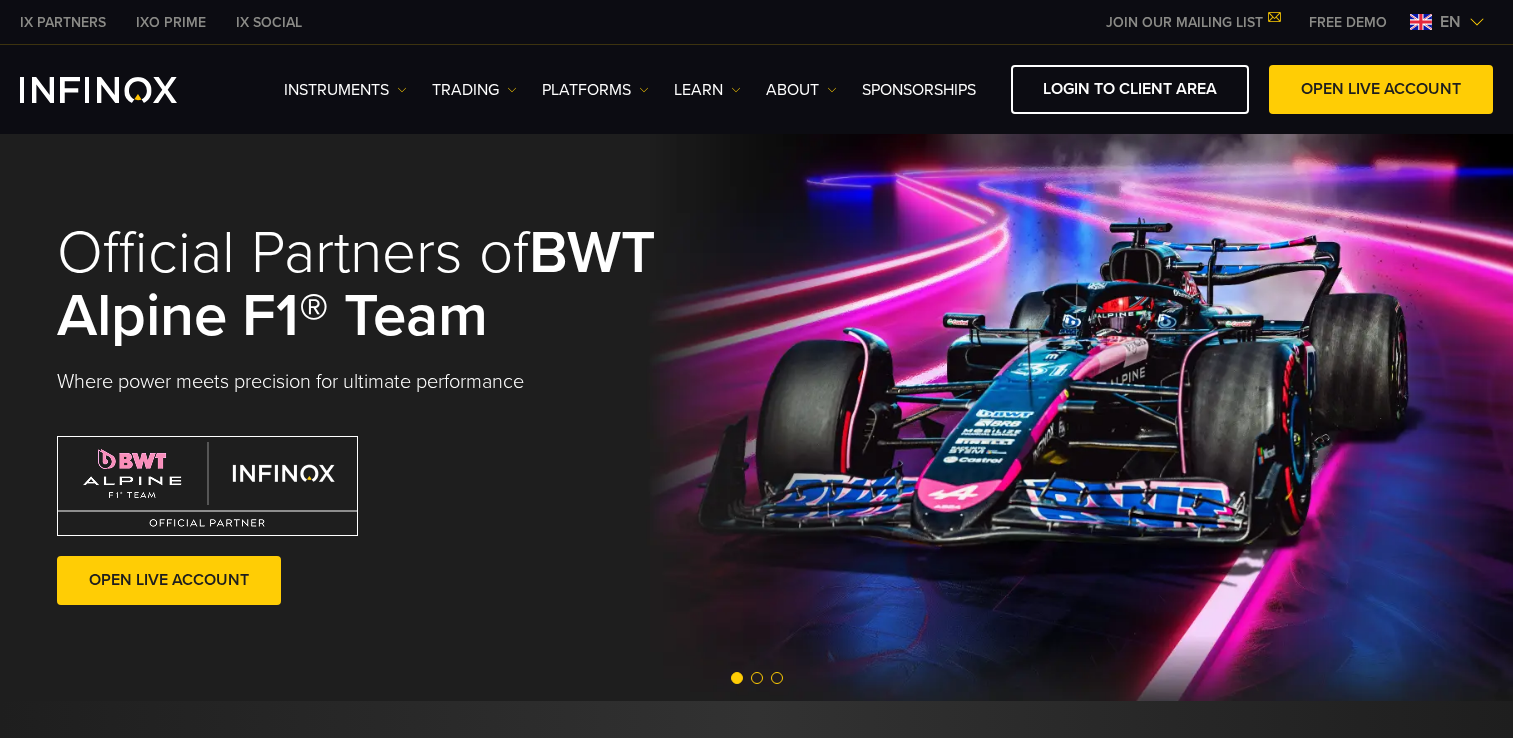scroll, scrollTop: 0, scrollLeft: 0, axis: both 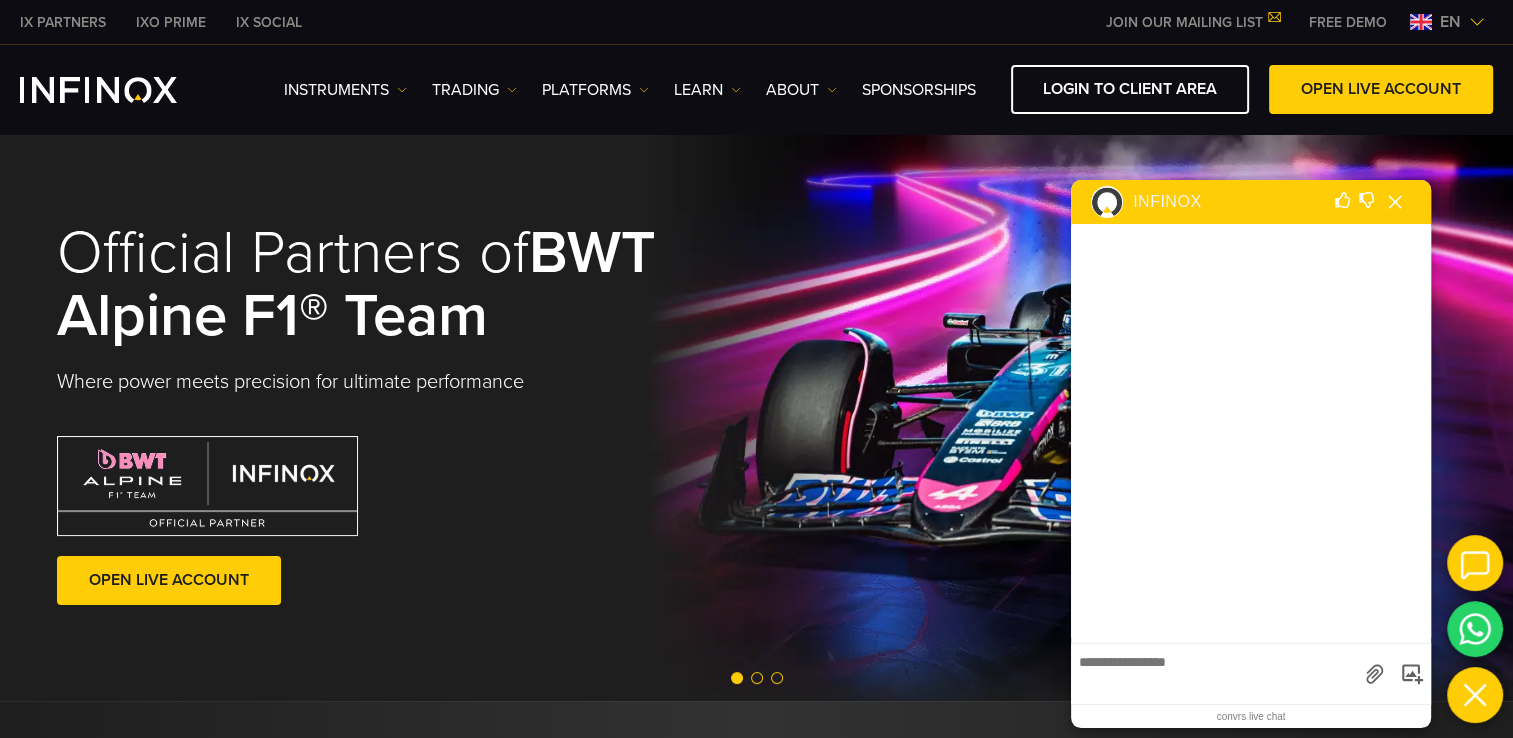 click at bounding box center (1214, 671) 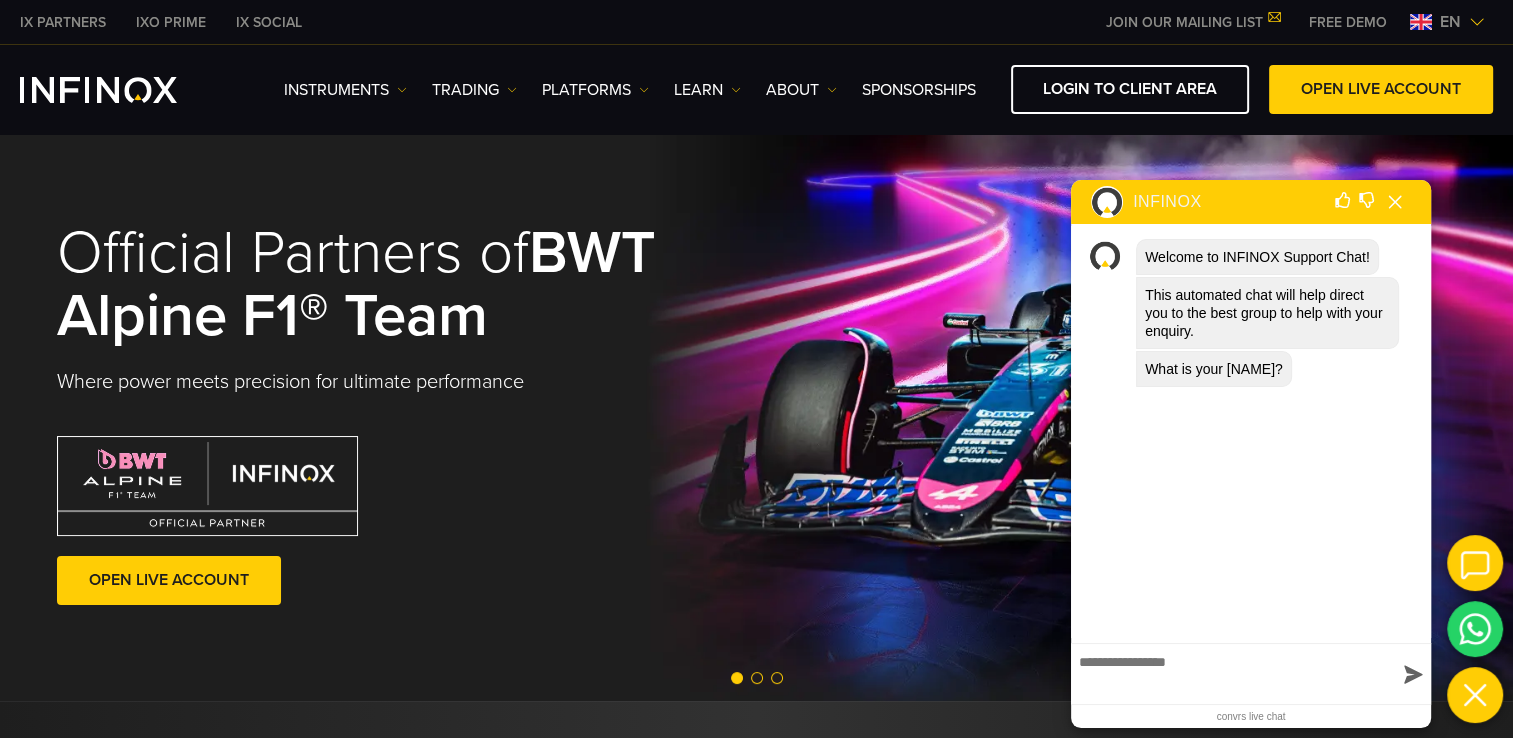 type on "*" 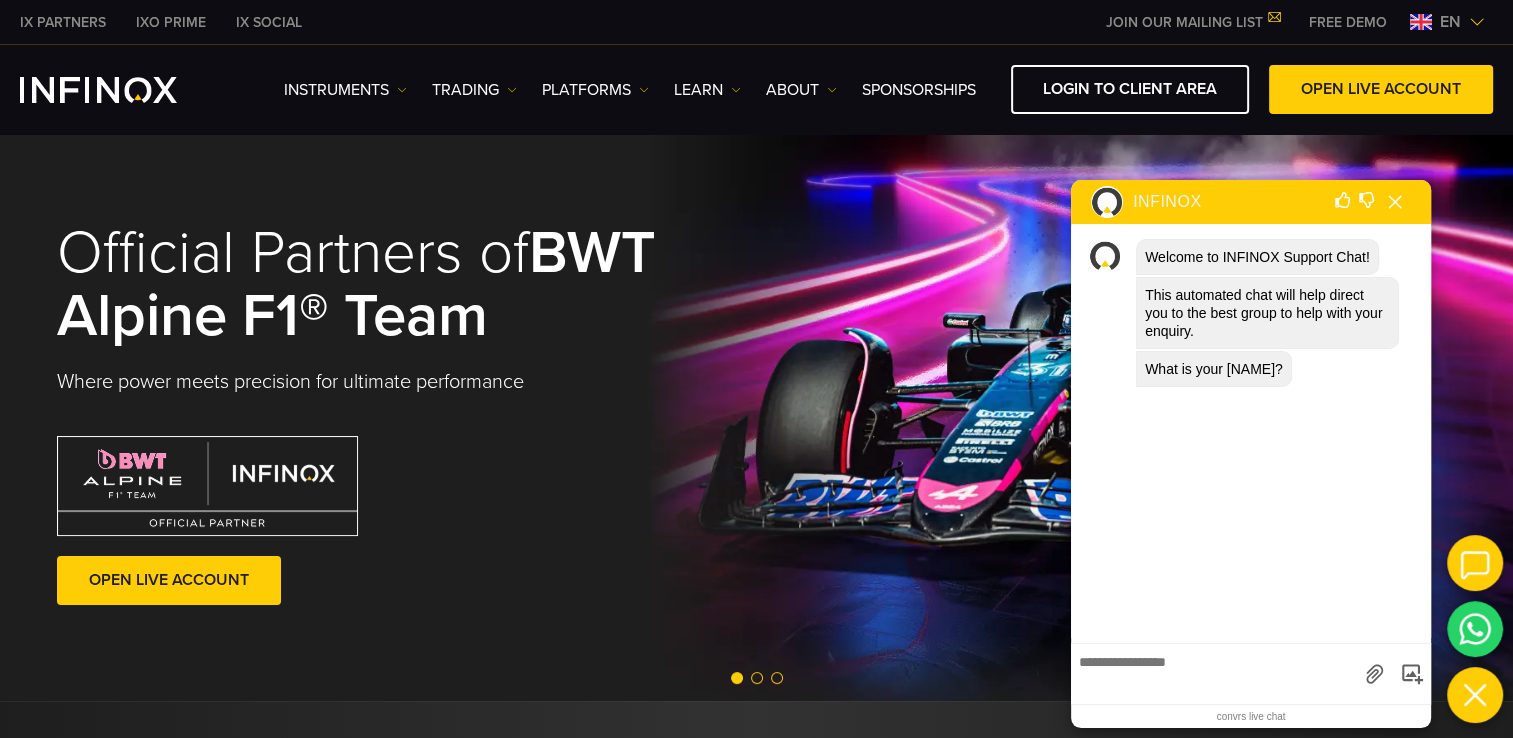 click on "IX PARTNERS
IXO PRIME
IX SOCIAL
JOIN OUR MAILING LIST
Never Miss a Trading Opportunity with IX Daily.  Join Today!
I have read and confirm the  terms and conditions ." at bounding box center [756, 22] 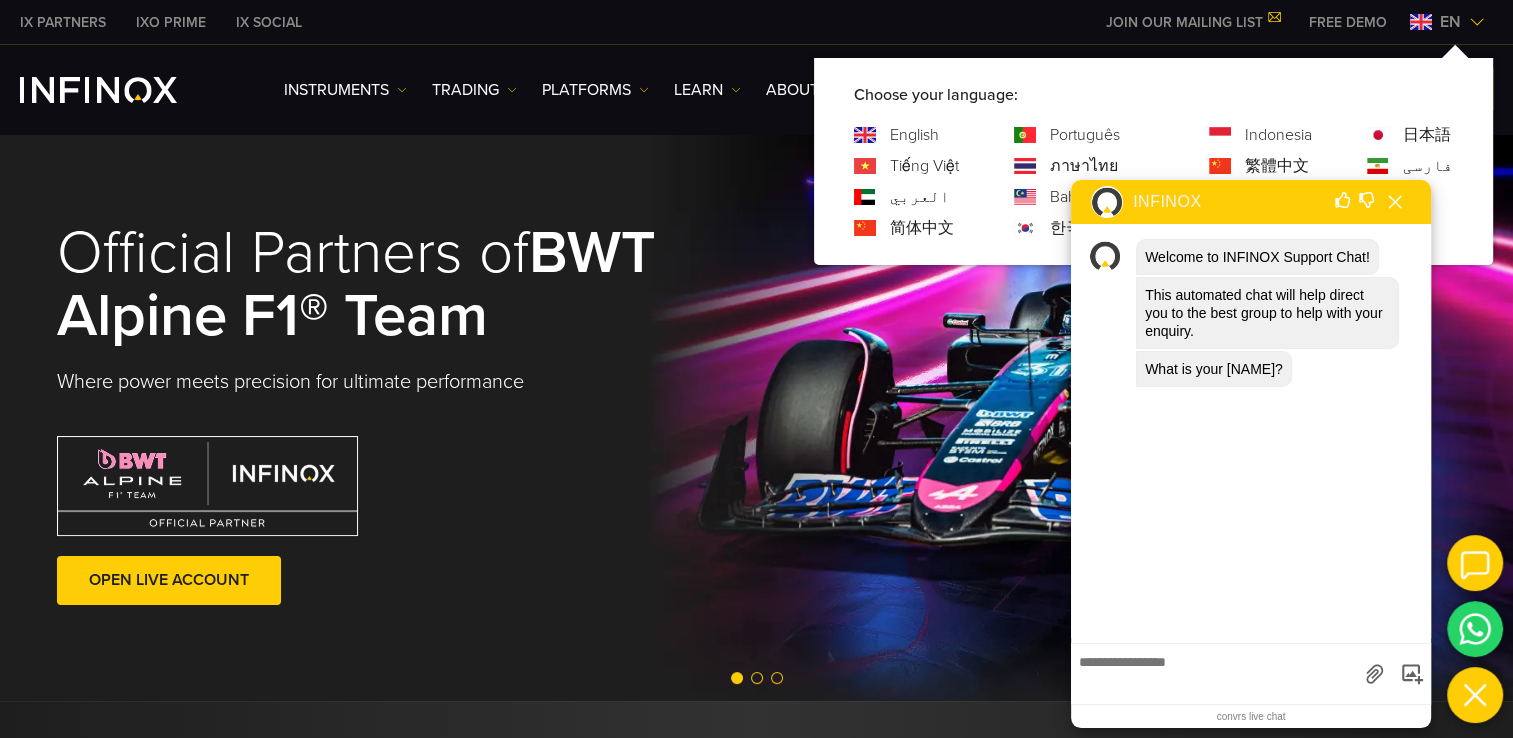 click on "한국어" at bounding box center (906, 228) 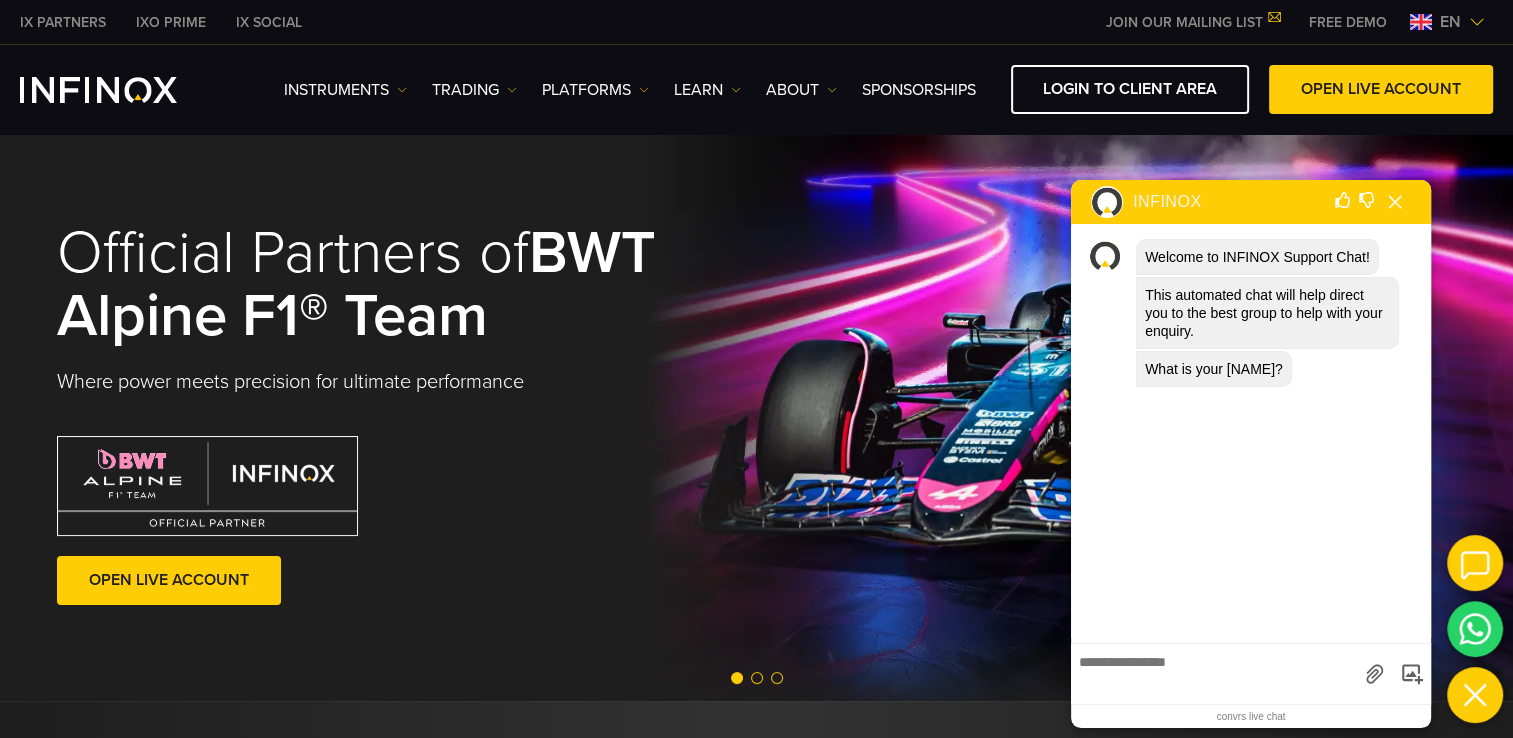 scroll, scrollTop: 0, scrollLeft: 0, axis: both 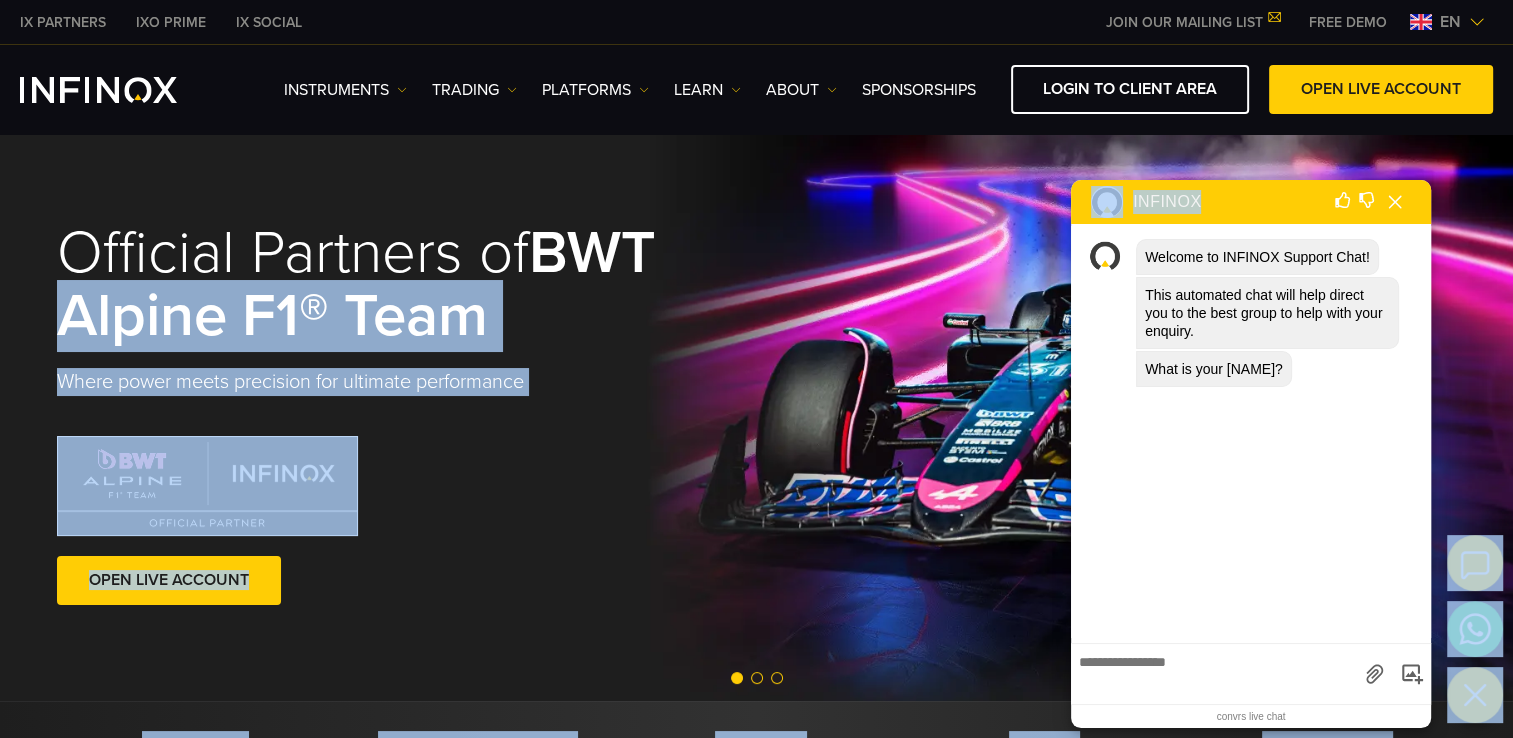 drag, startPoint x: 1255, startPoint y: 206, endPoint x: 1026, endPoint y: 213, distance: 229.10696 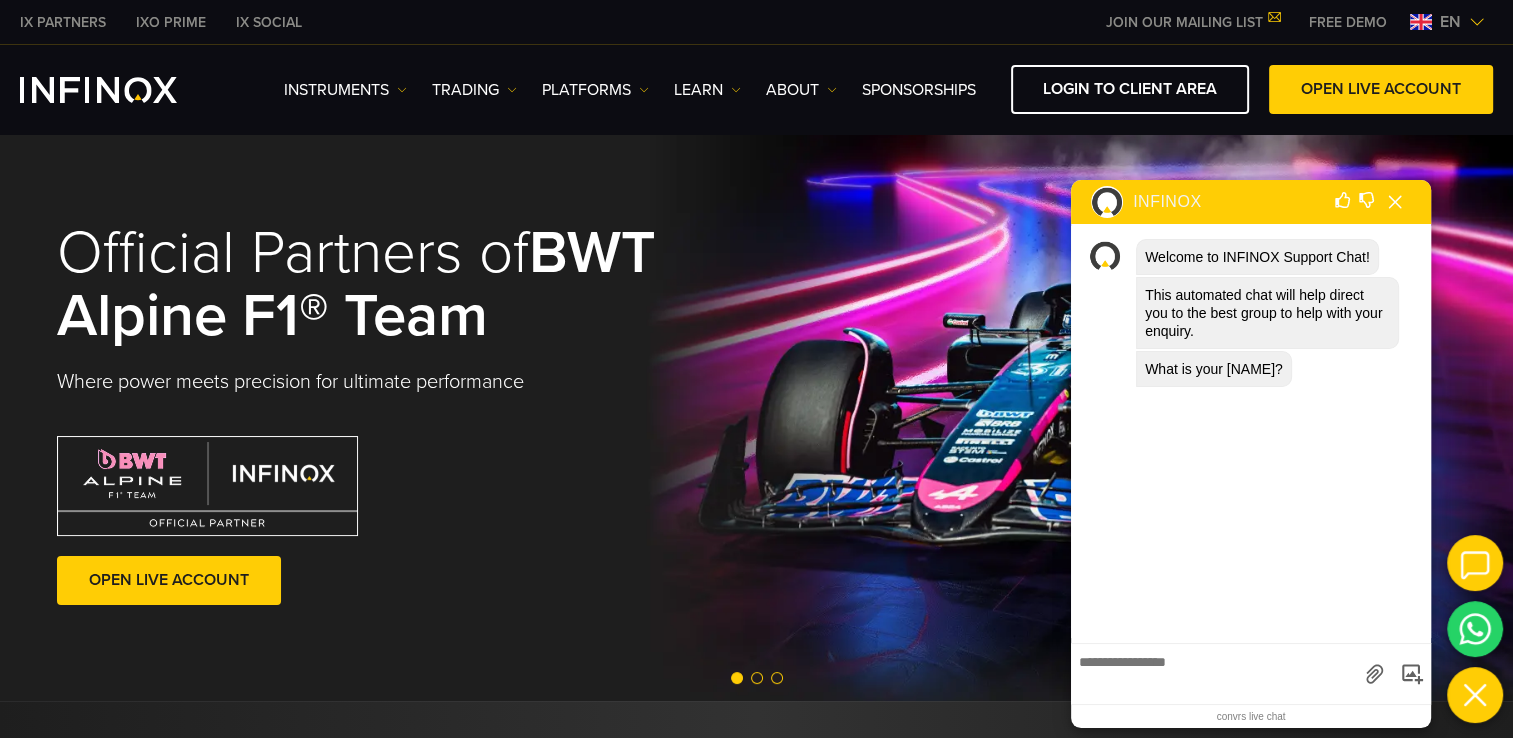 click at bounding box center [1395, 202] 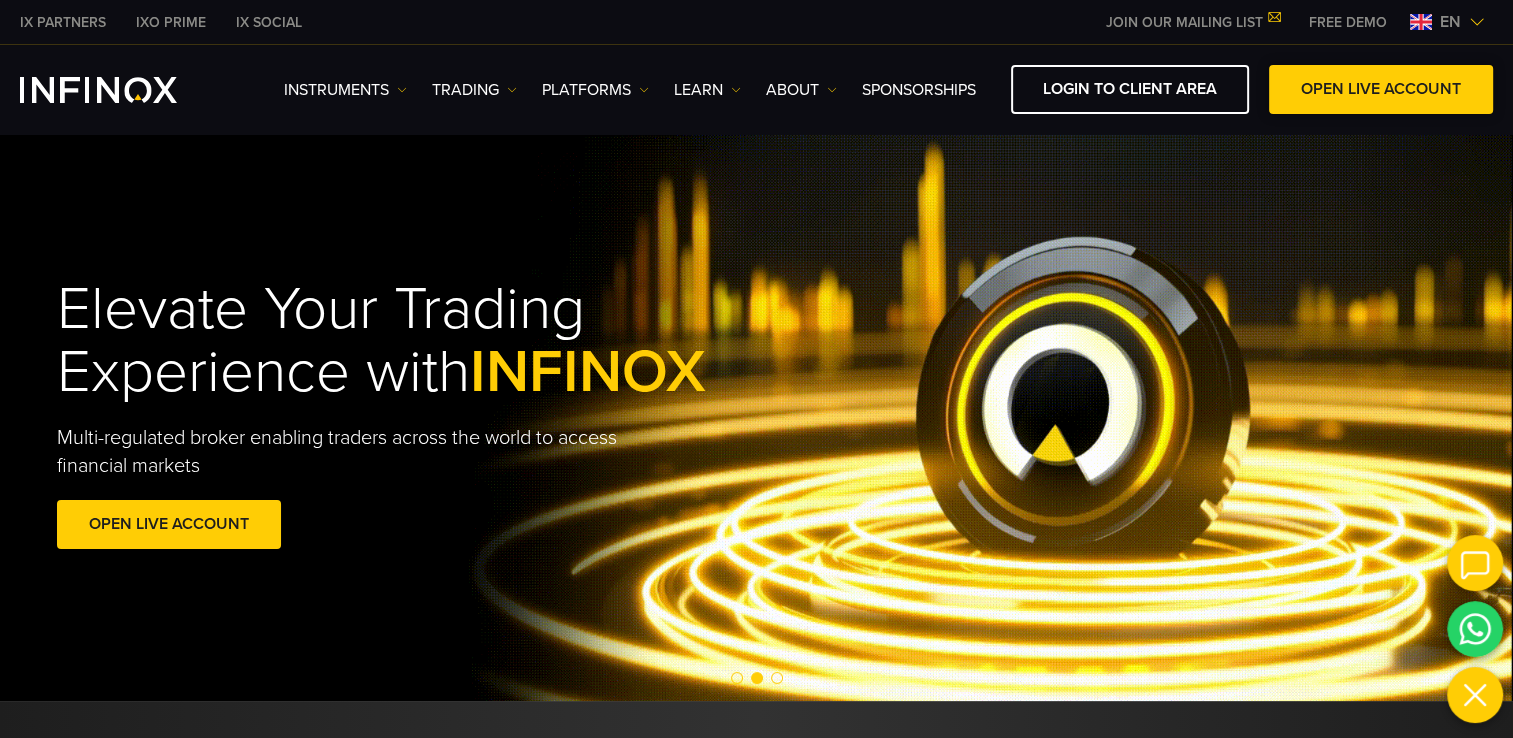 scroll, scrollTop: 0, scrollLeft: 0, axis: both 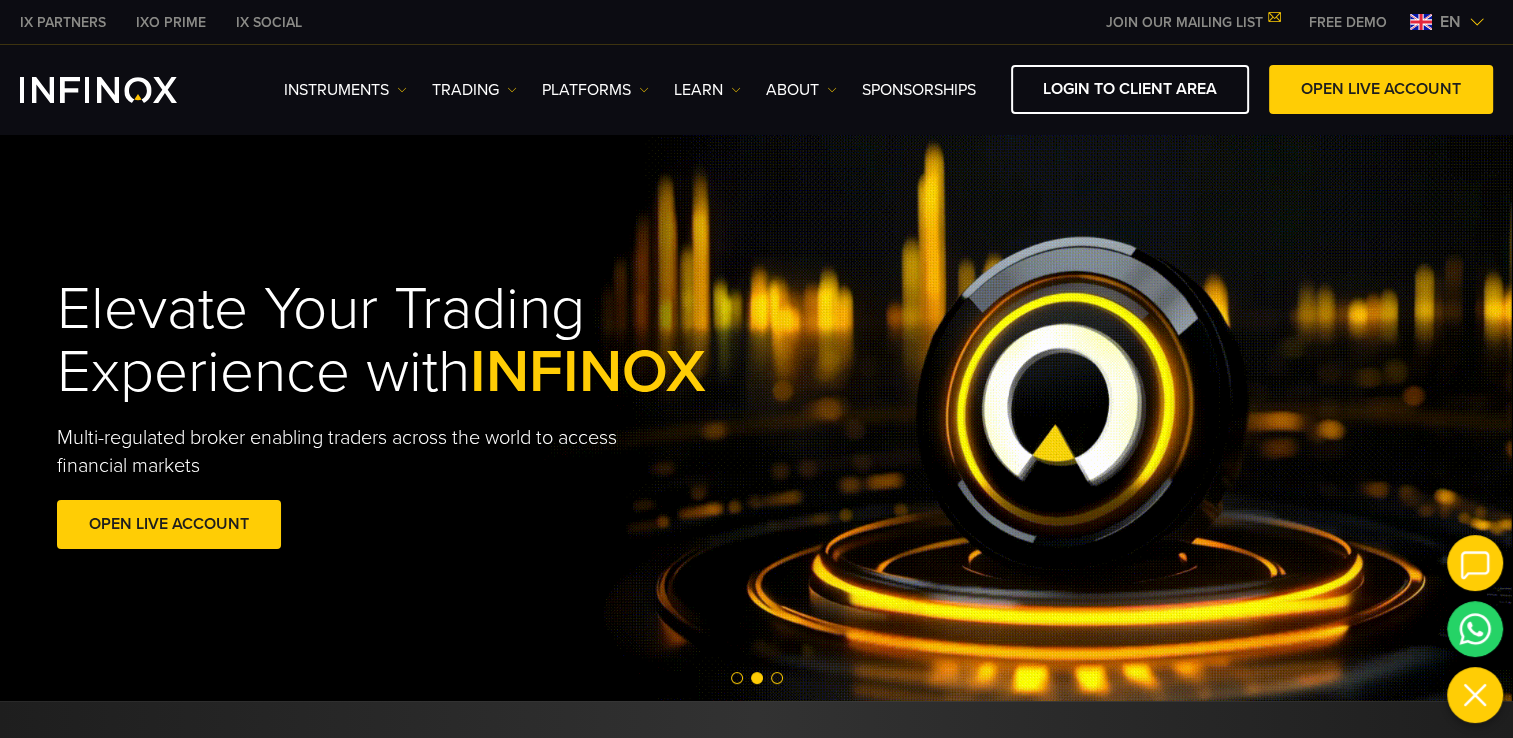 click at bounding box center (1477, 22) 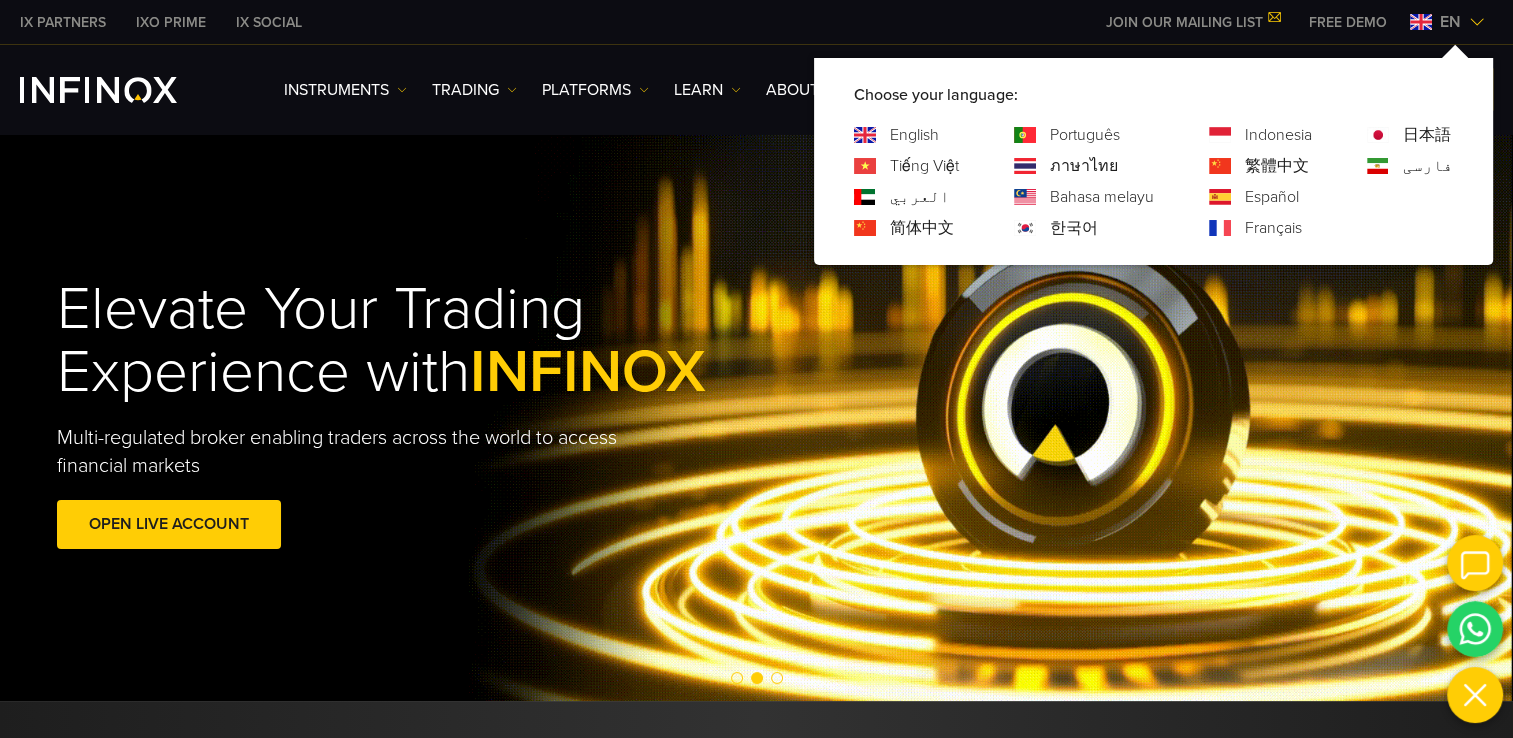 click on "한국어" at bounding box center [1074, 228] 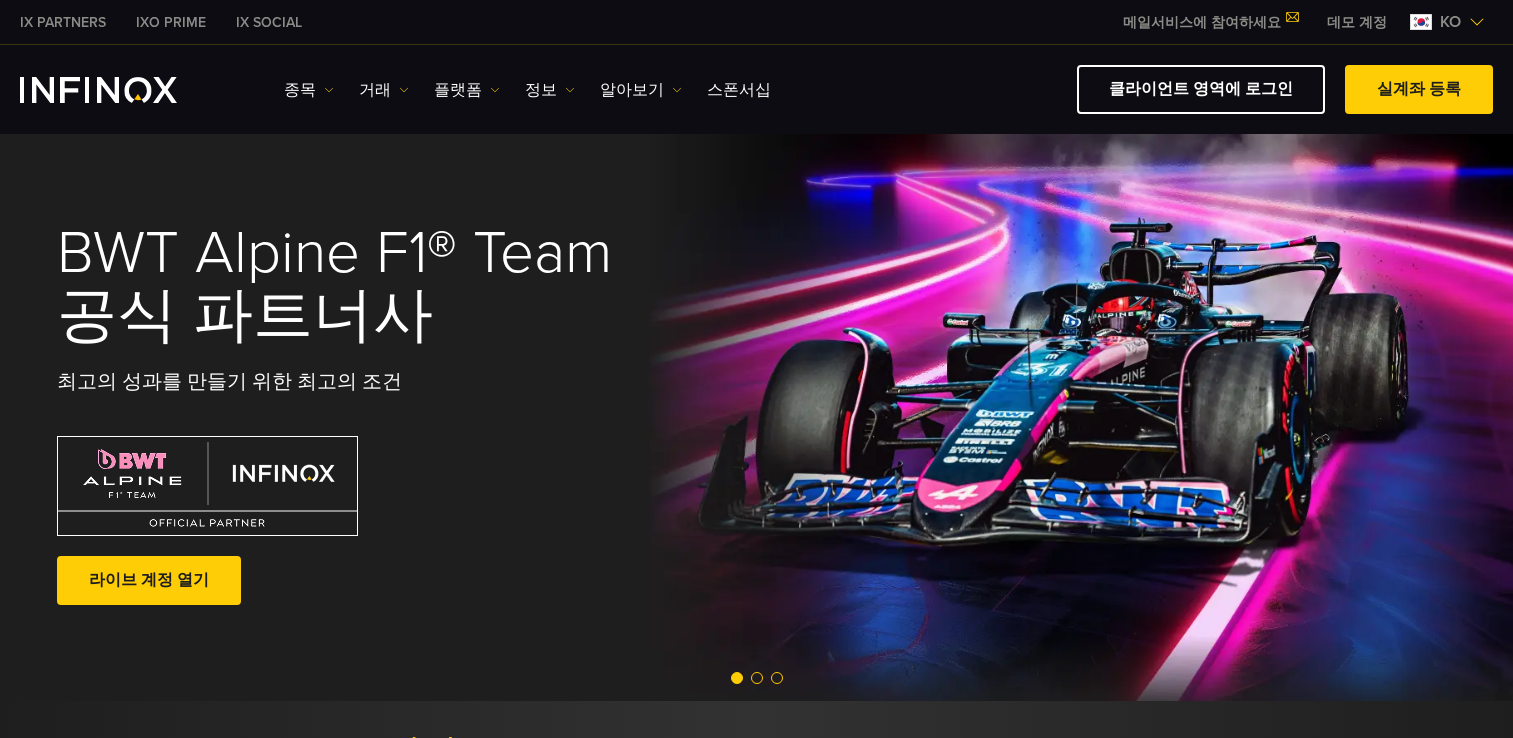 scroll, scrollTop: 0, scrollLeft: 0, axis: both 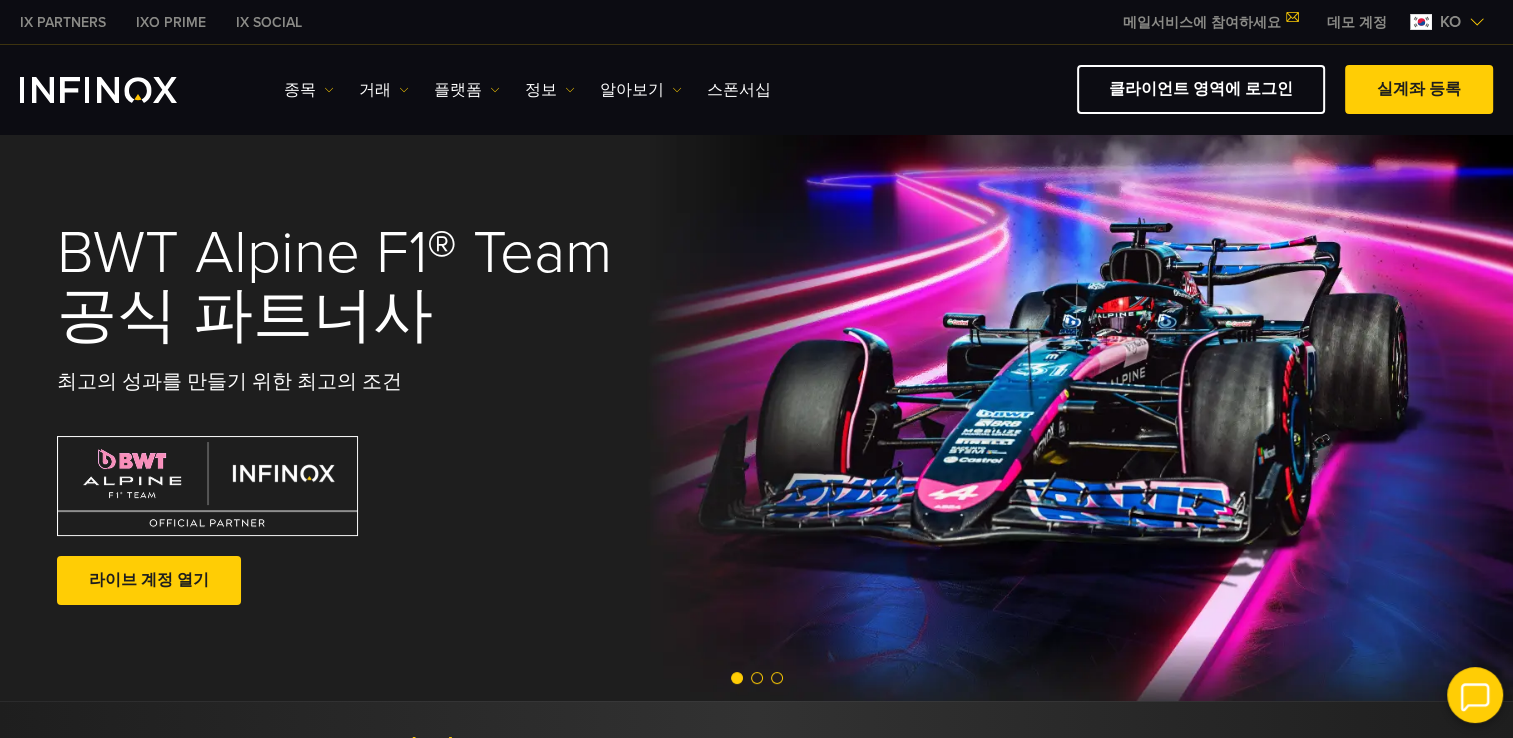 click at bounding box center (1475, 695) 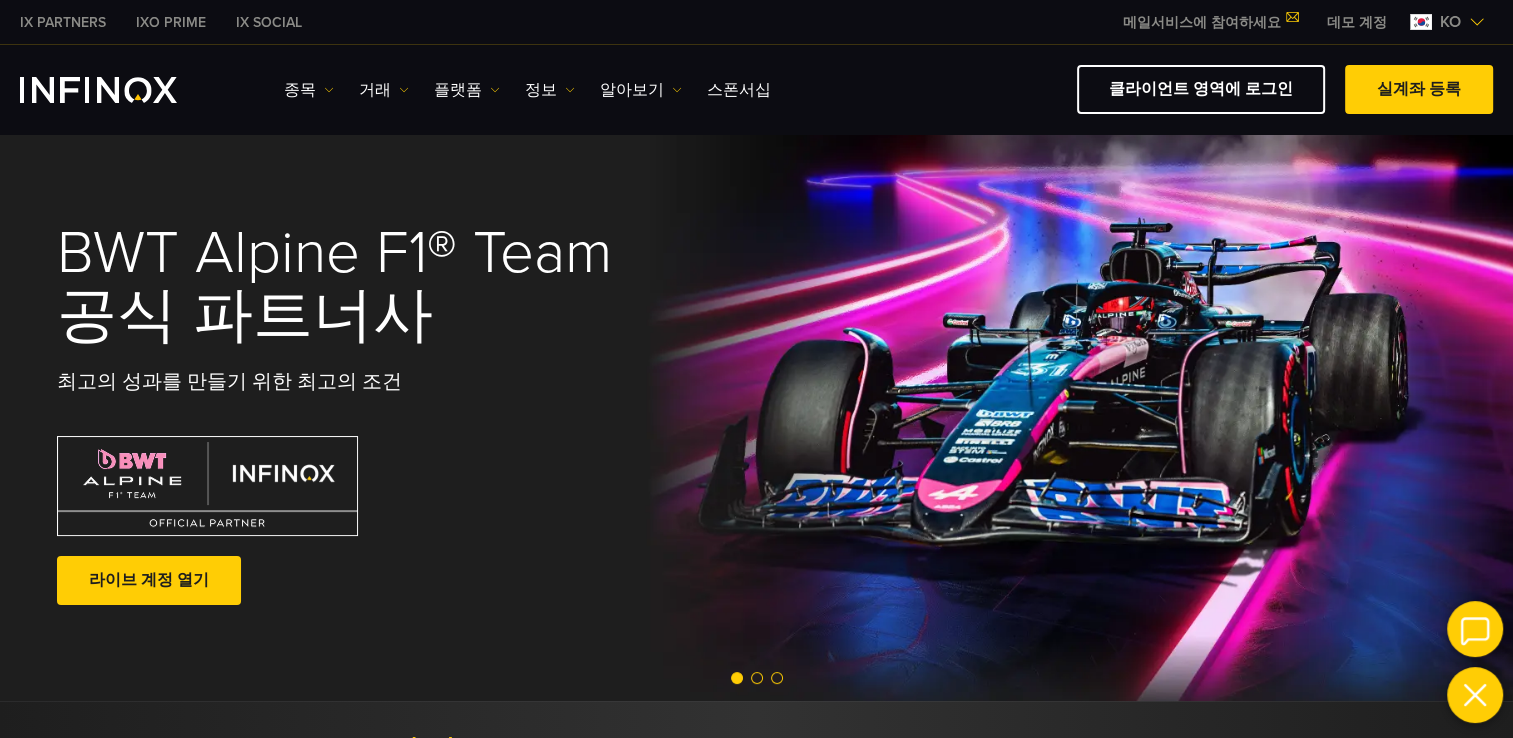 click at bounding box center (1475, 629) 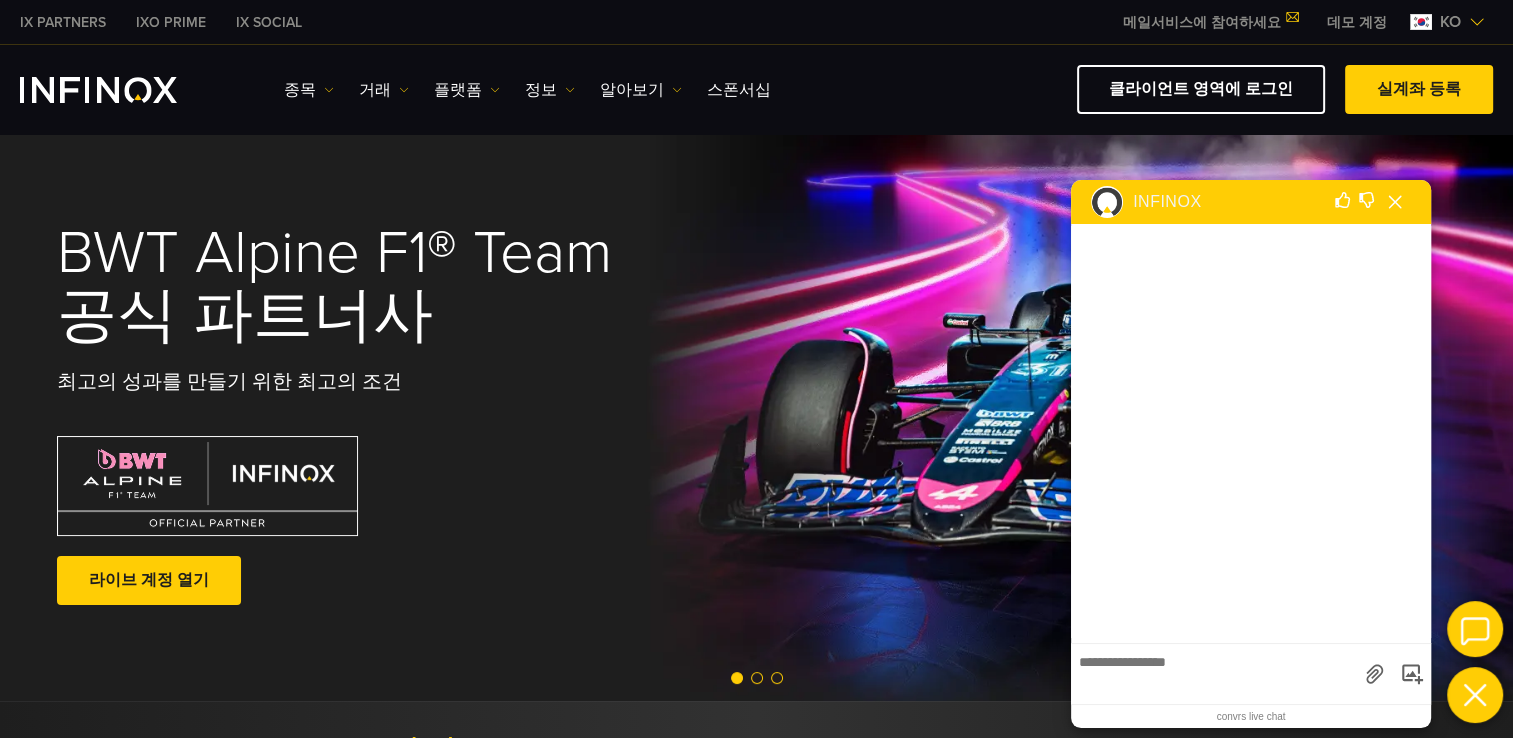 scroll, scrollTop: 0, scrollLeft: 0, axis: both 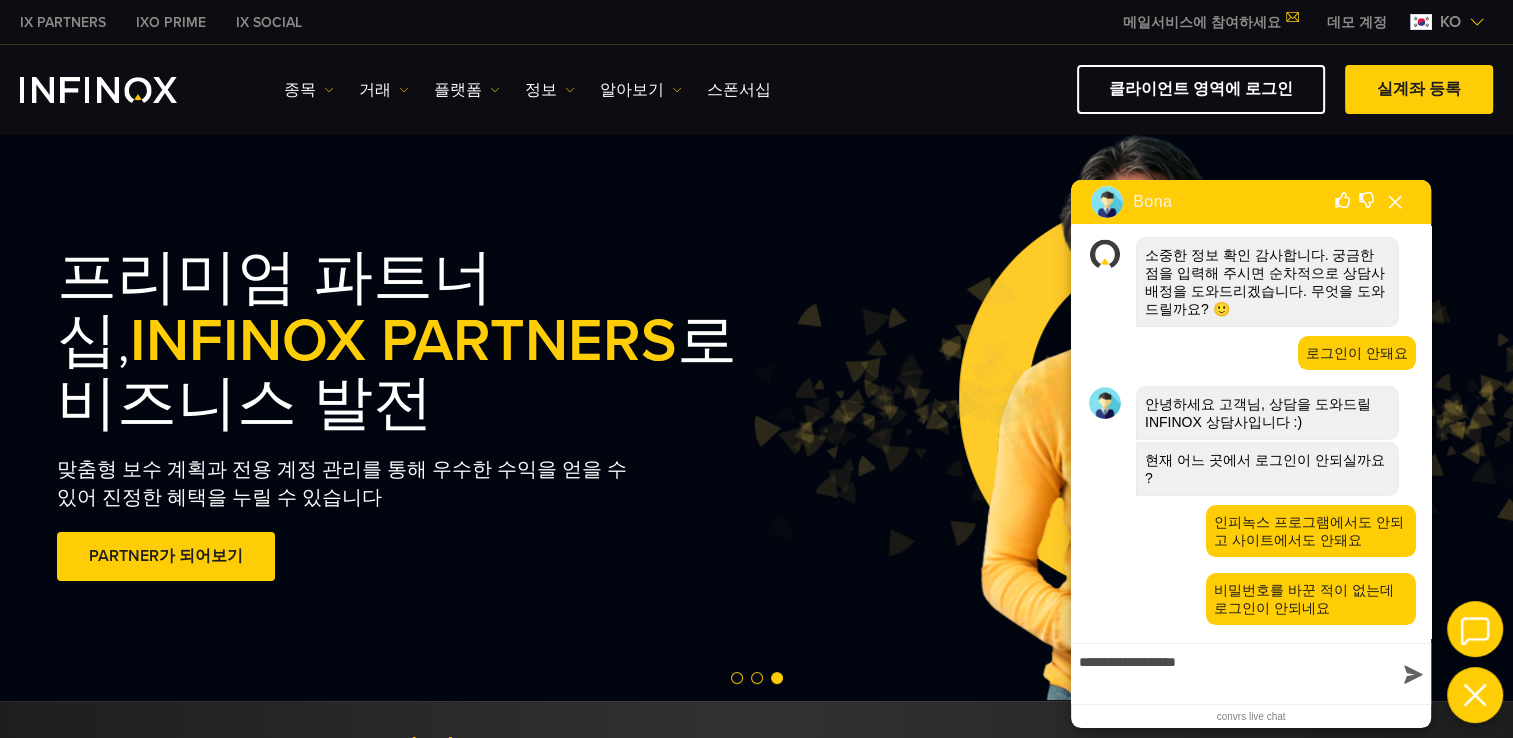 type on "**********" 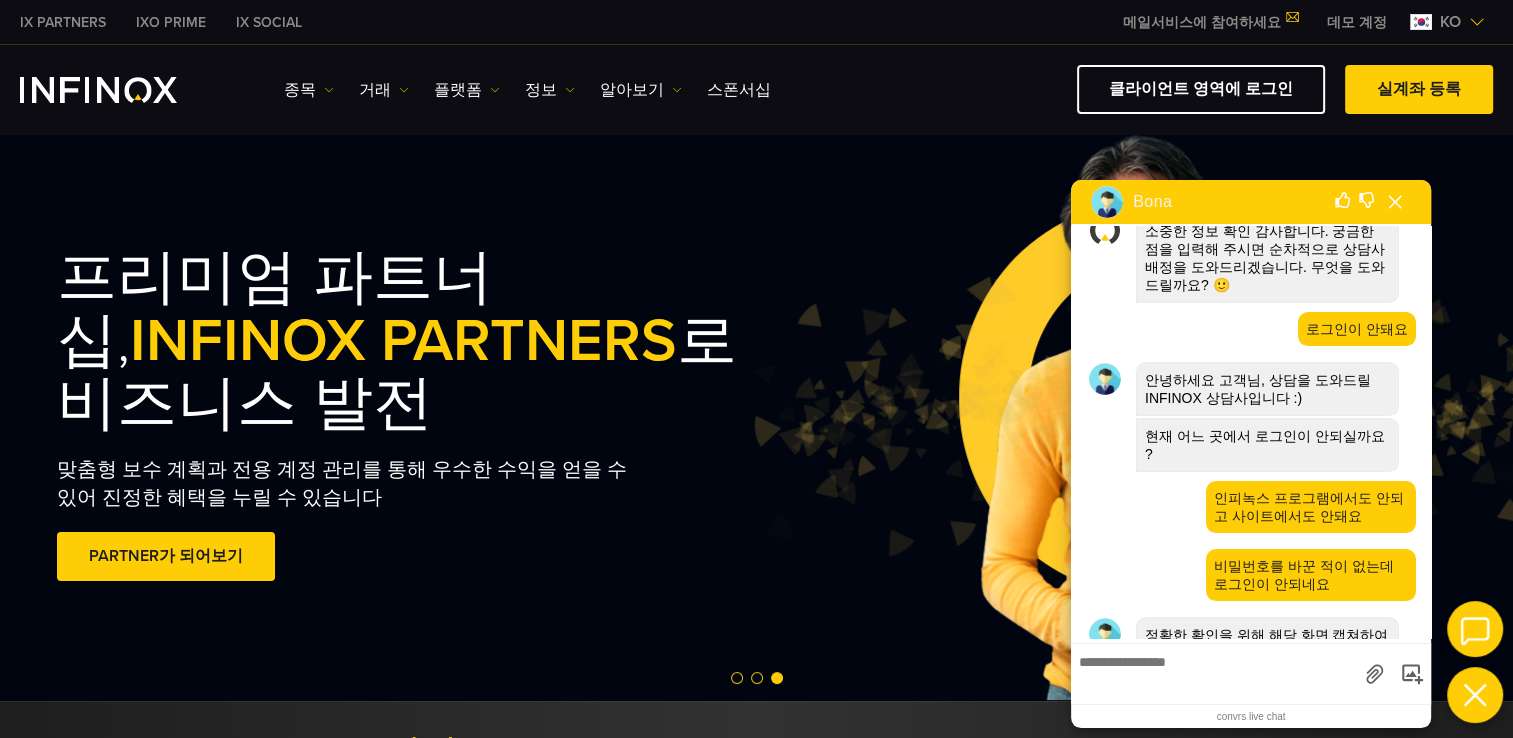 scroll, scrollTop: 449, scrollLeft: 0, axis: vertical 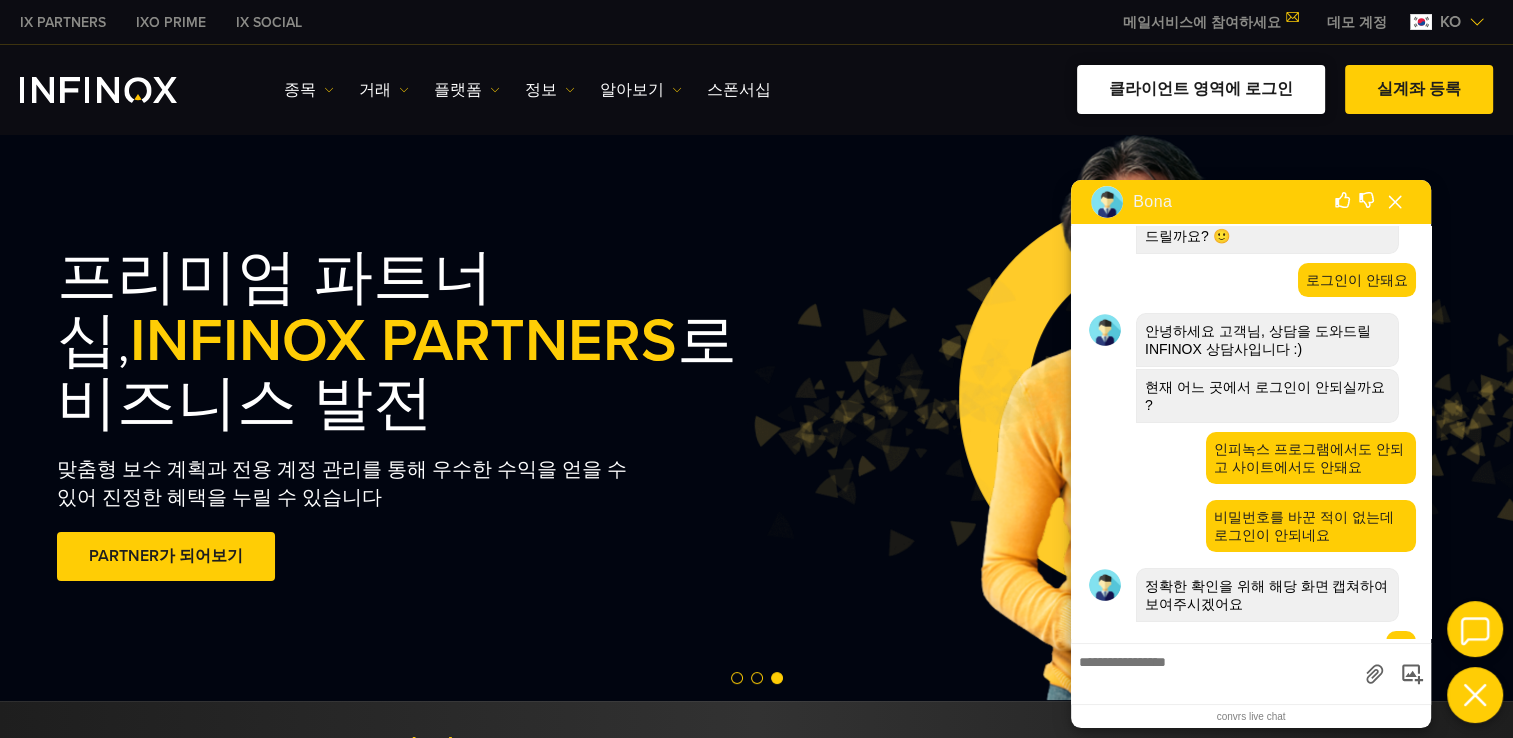 click on "클라이언트 영역에 로그인" at bounding box center [1201, 89] 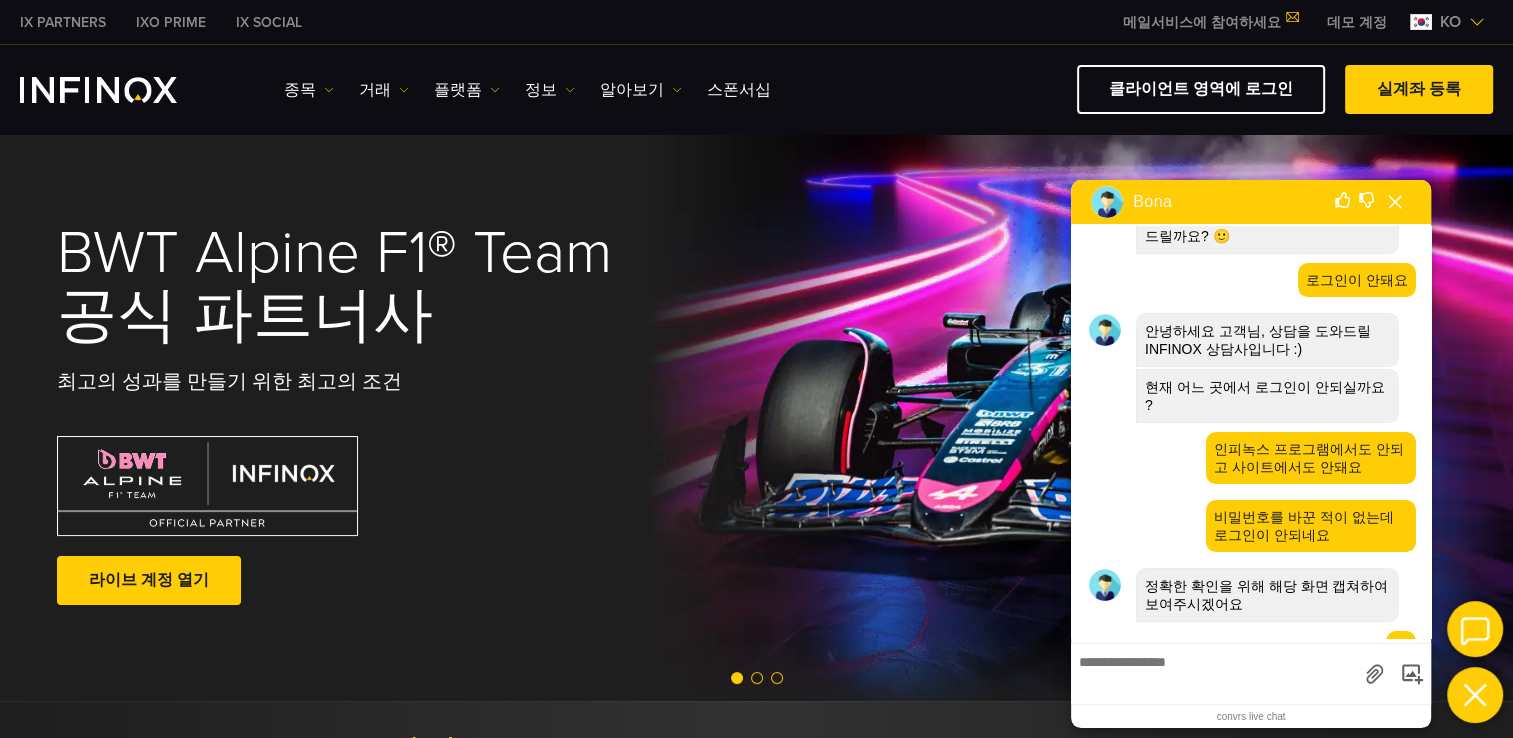 drag, startPoint x: 1245, startPoint y: 199, endPoint x: 1309, endPoint y: 182, distance: 66.21933 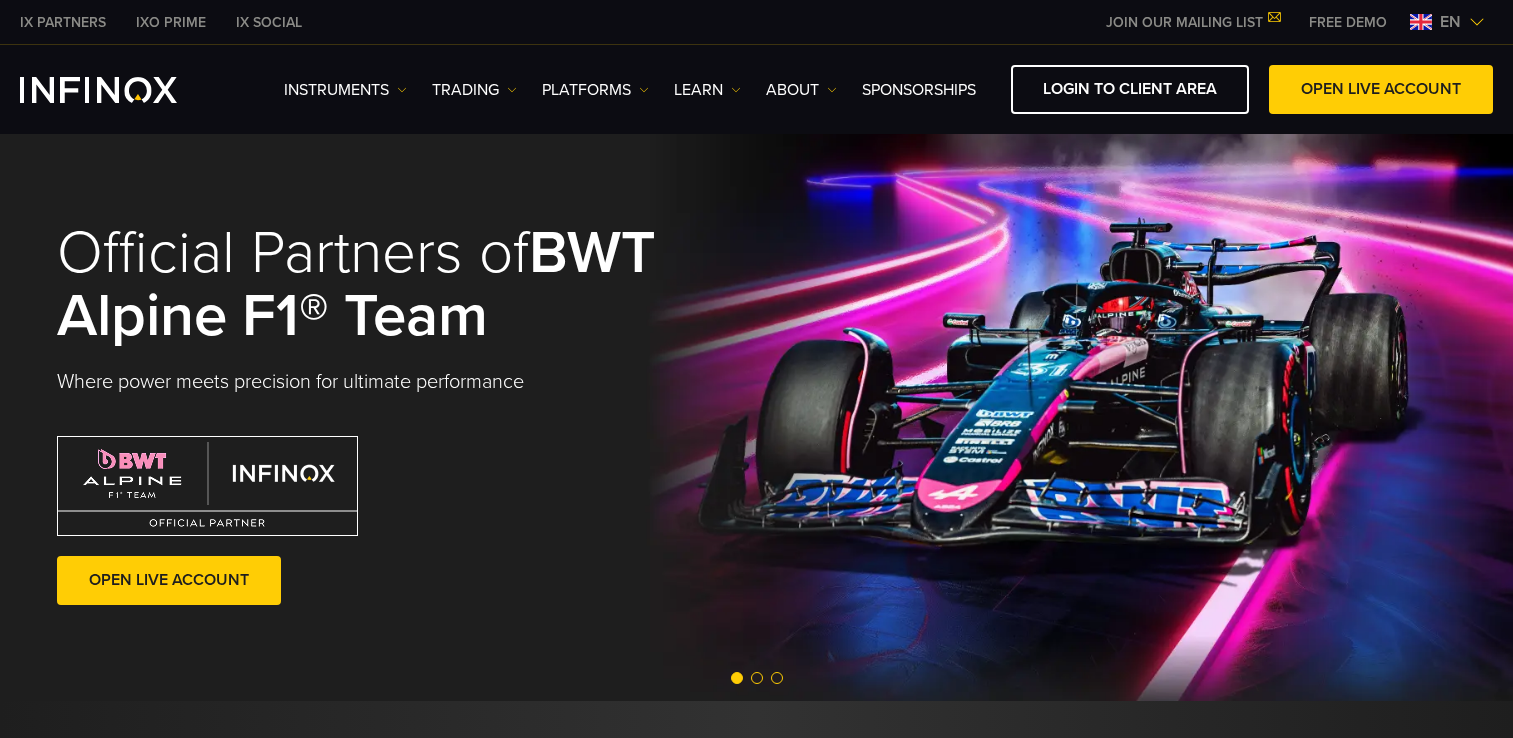 scroll, scrollTop: 0, scrollLeft: 0, axis: both 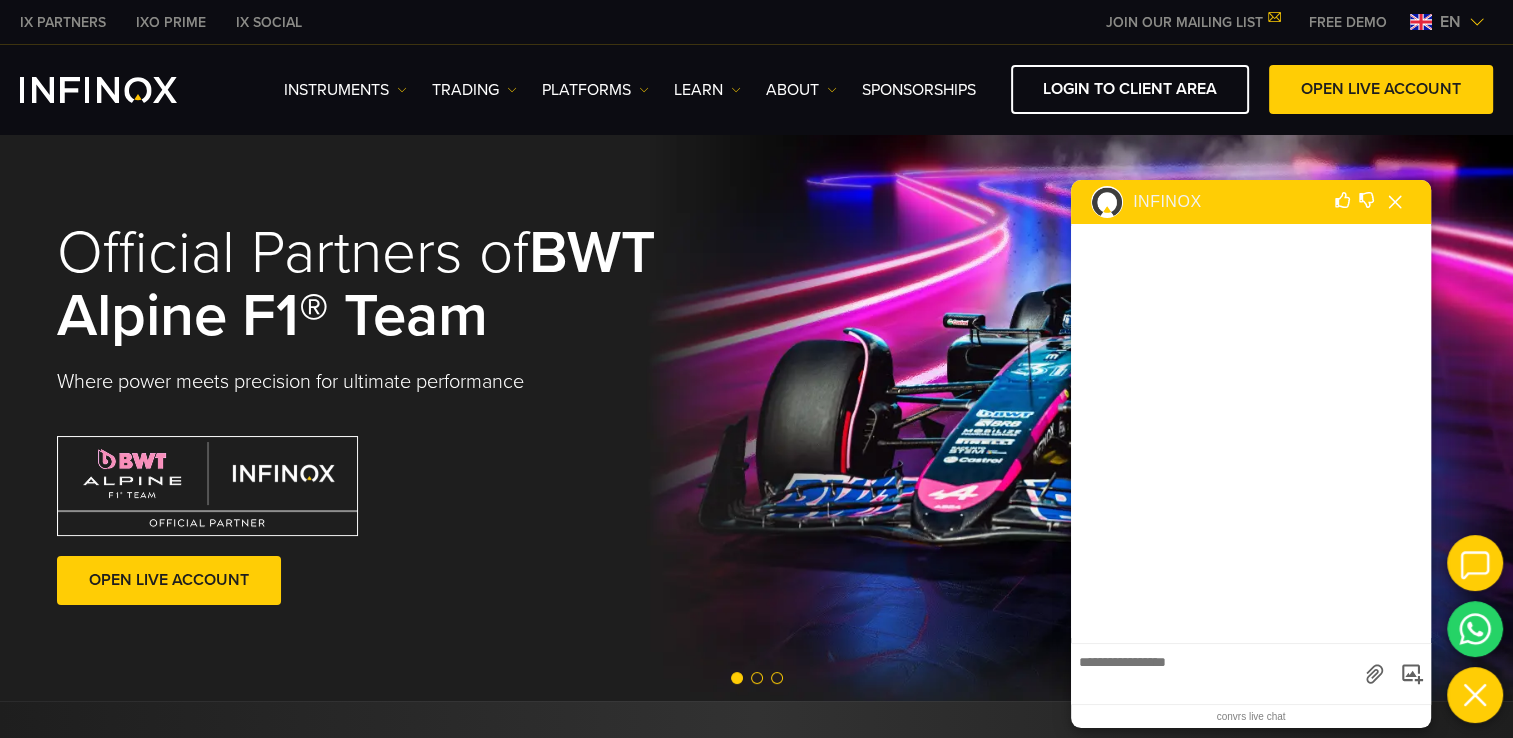 click at bounding box center [1477, 22] 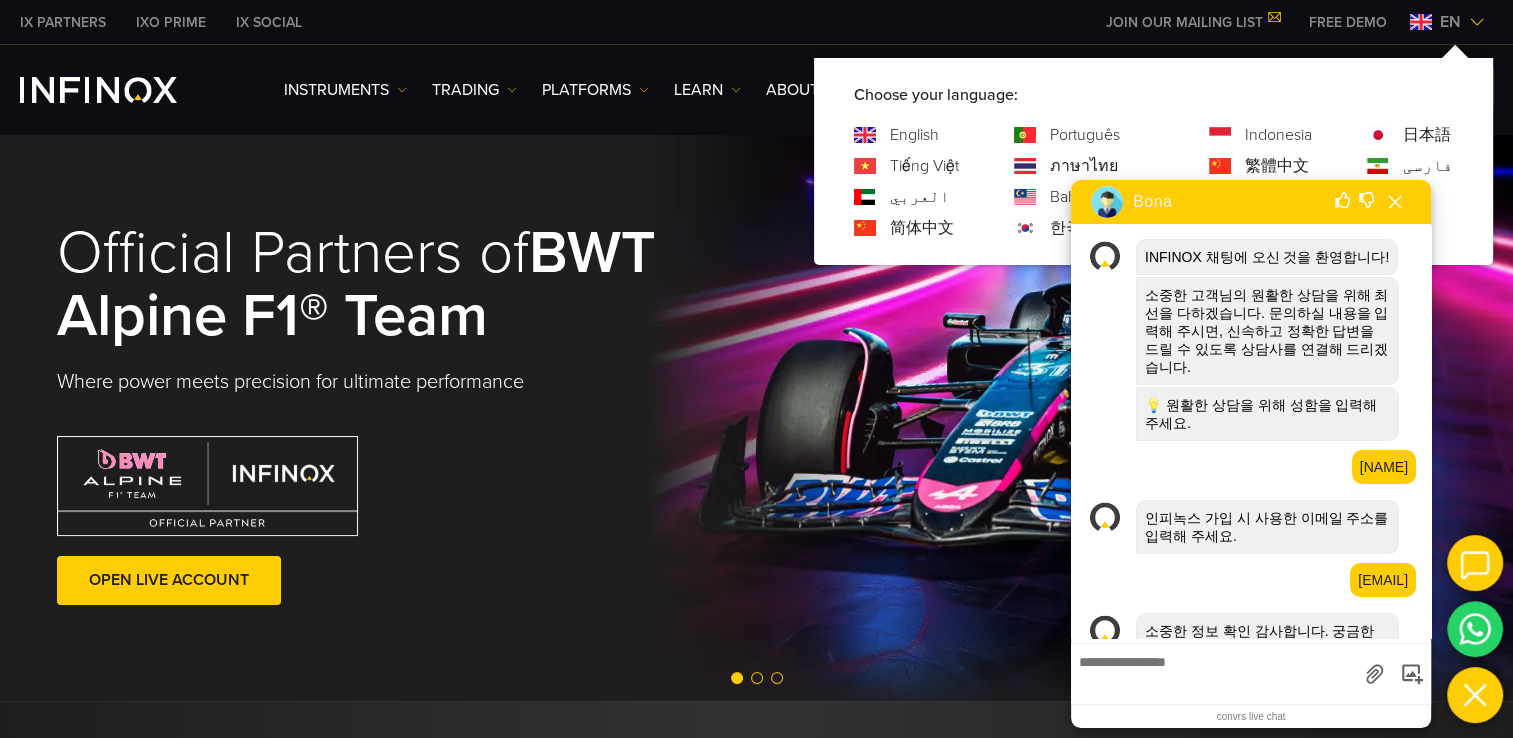 scroll, scrollTop: 449, scrollLeft: 0, axis: vertical 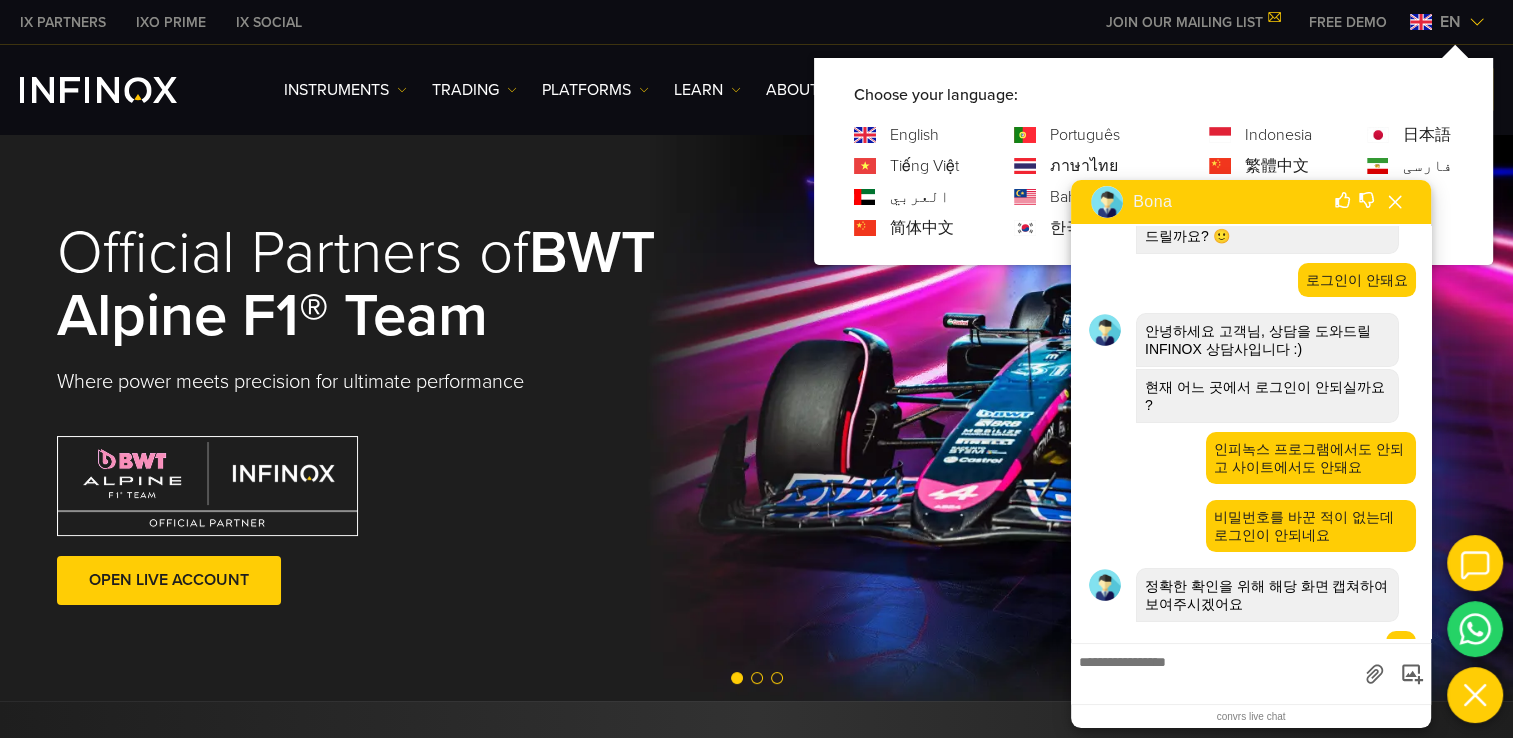 click at bounding box center (1411, 674) 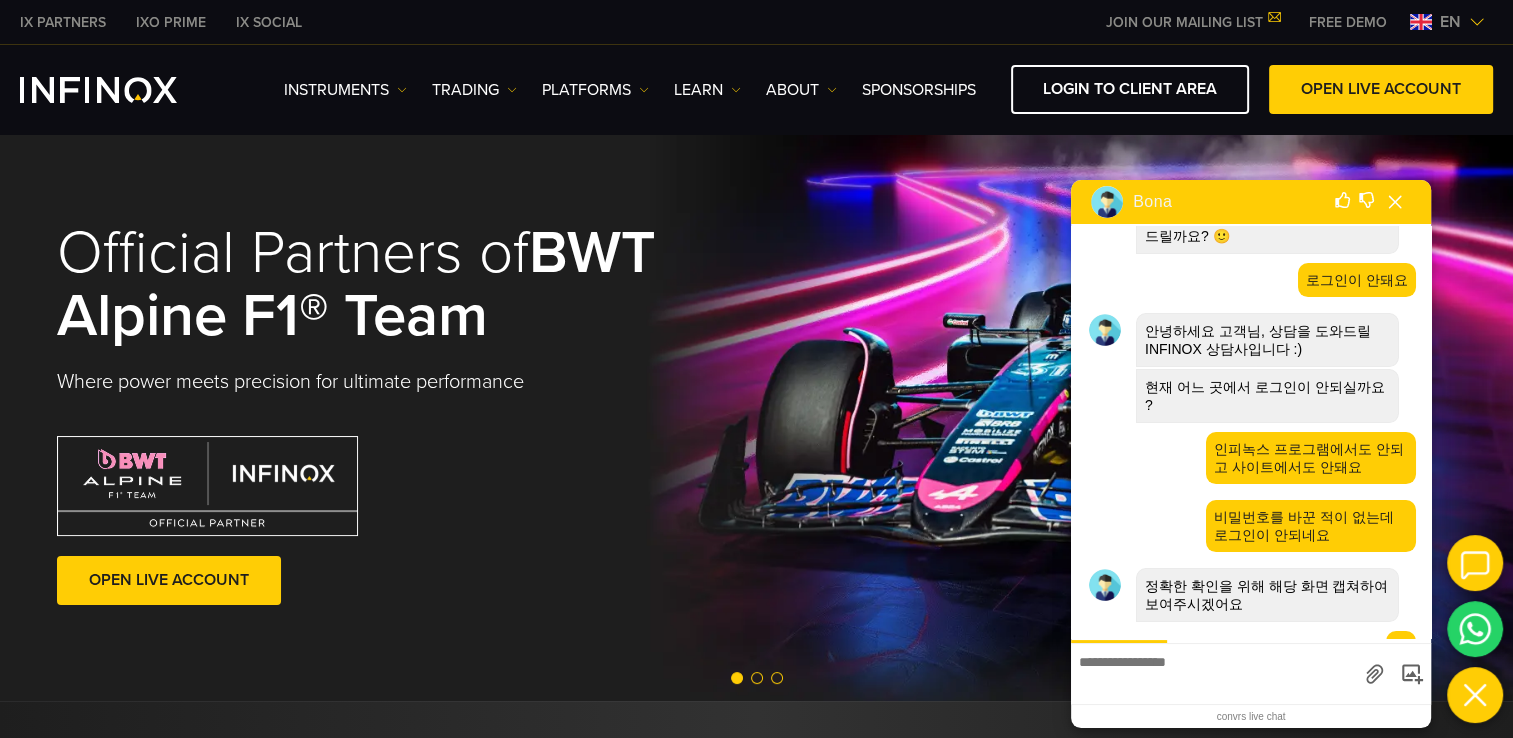 scroll, scrollTop: 548, scrollLeft: 0, axis: vertical 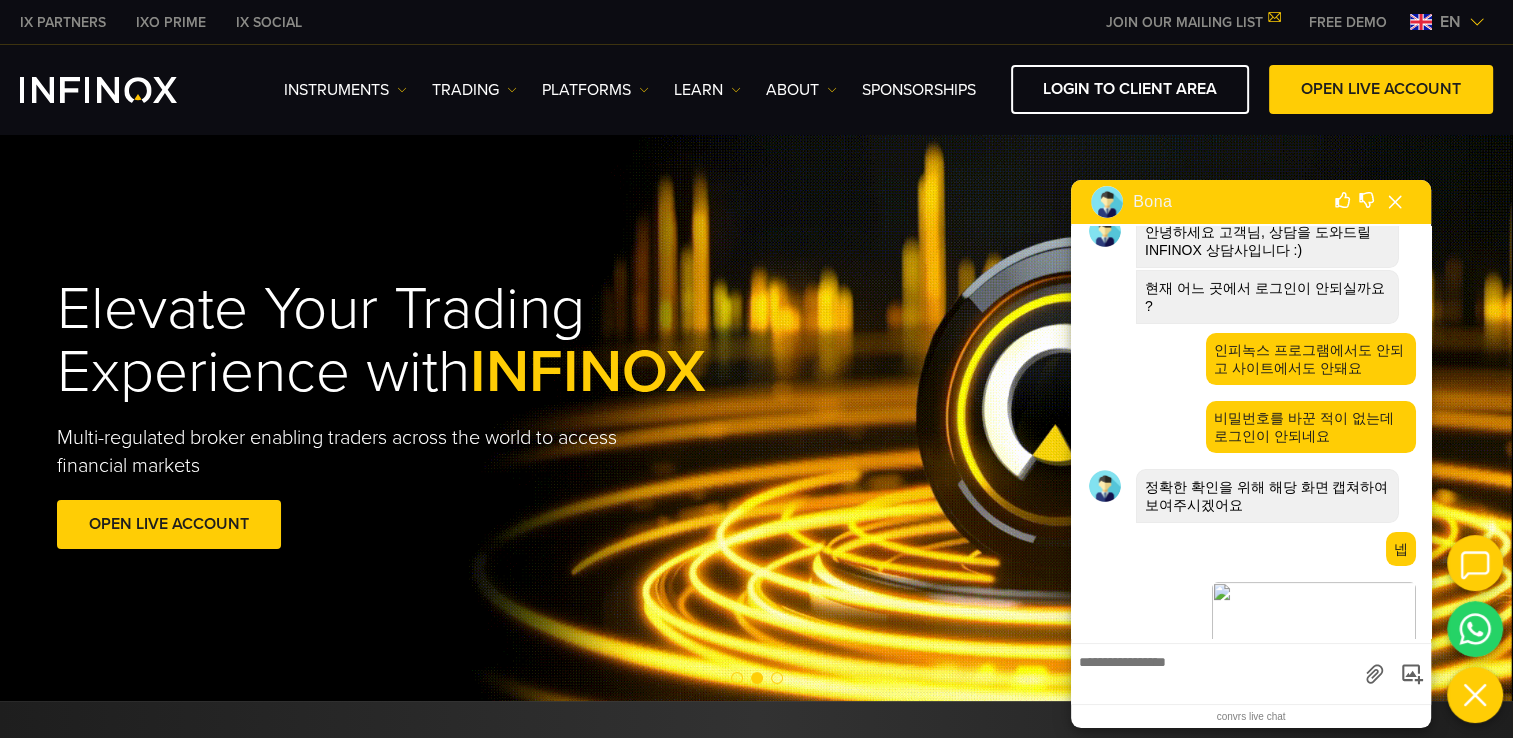 click at bounding box center [1314, 630] 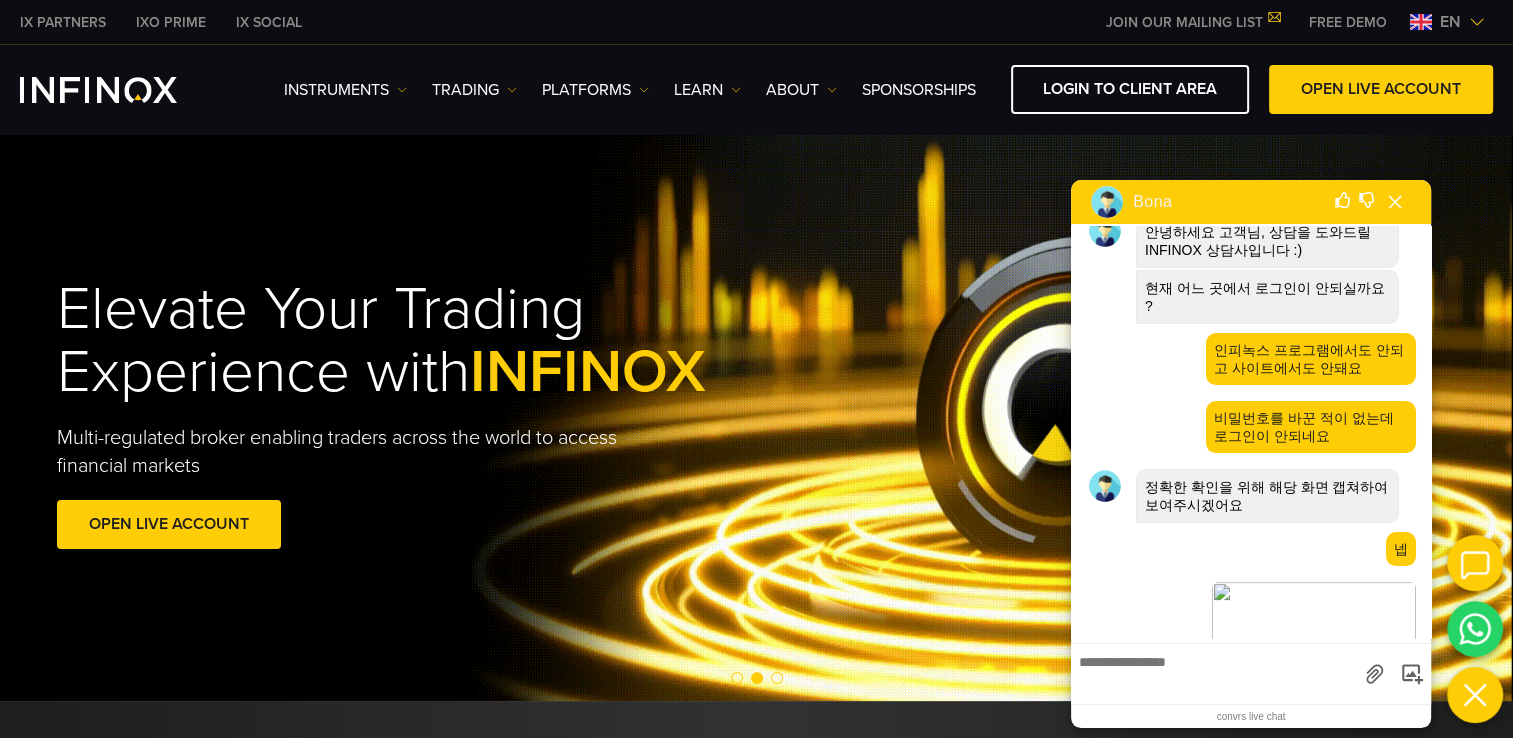click at bounding box center [1412, 674] 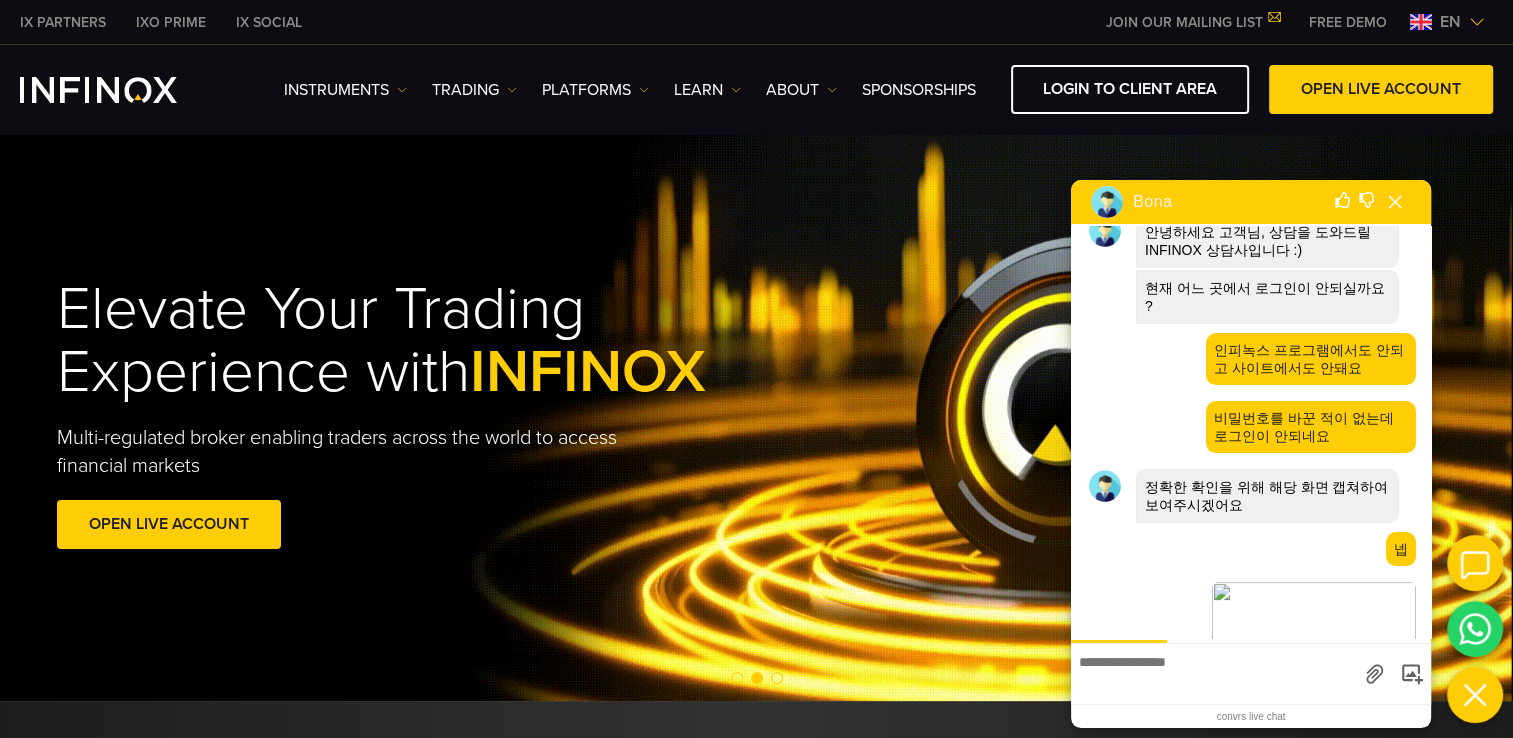 click at bounding box center (1214, 671) 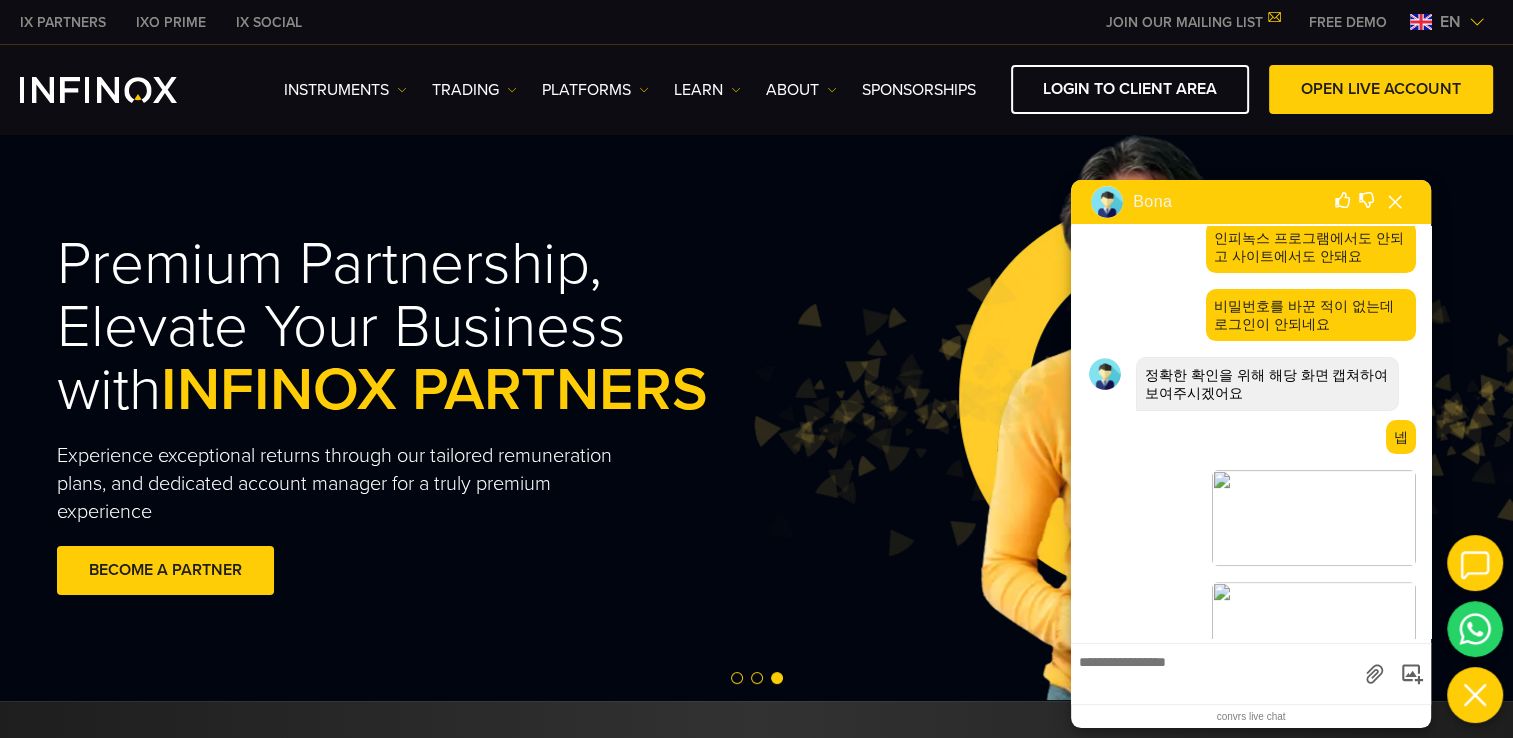 scroll, scrollTop: 709, scrollLeft: 0, axis: vertical 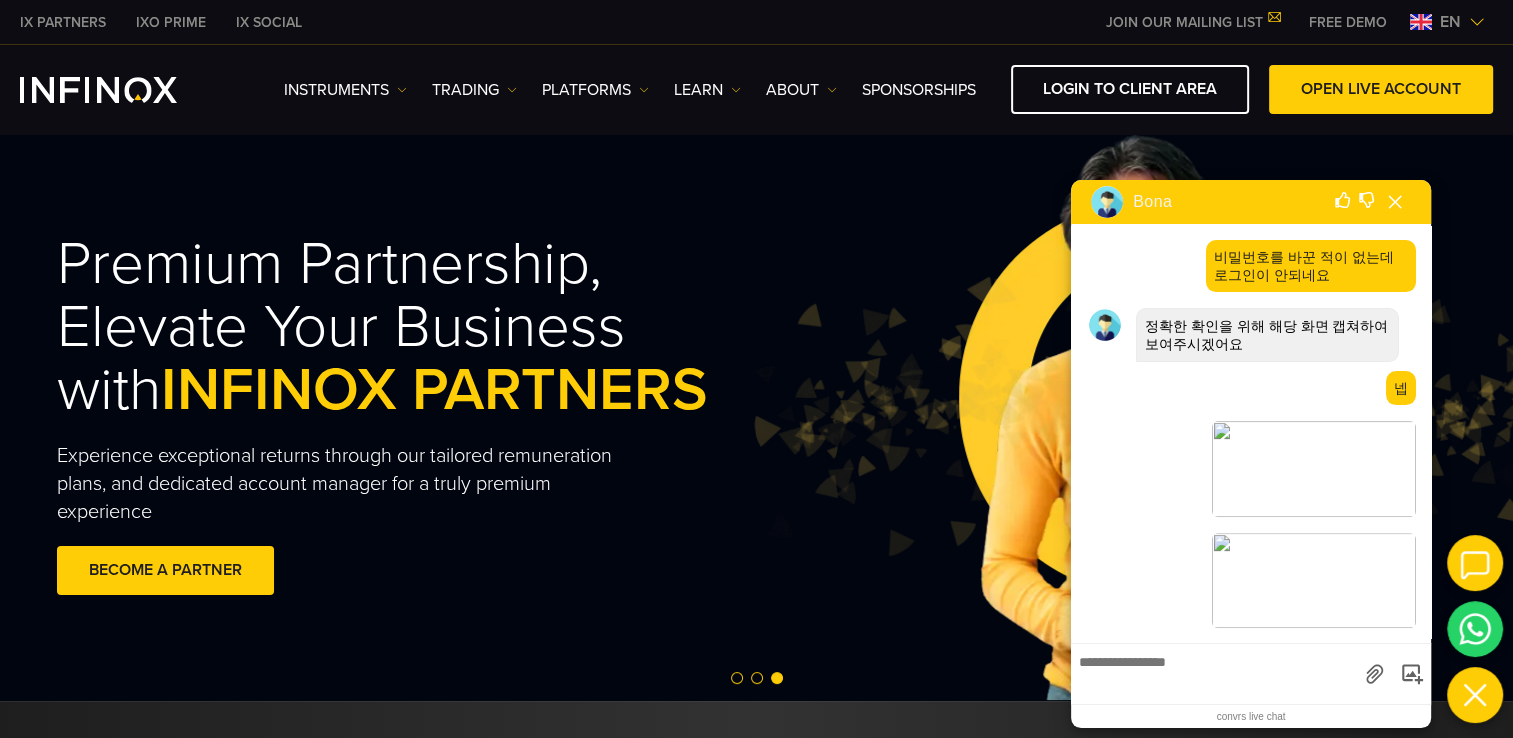 click at bounding box center [1314, 469] 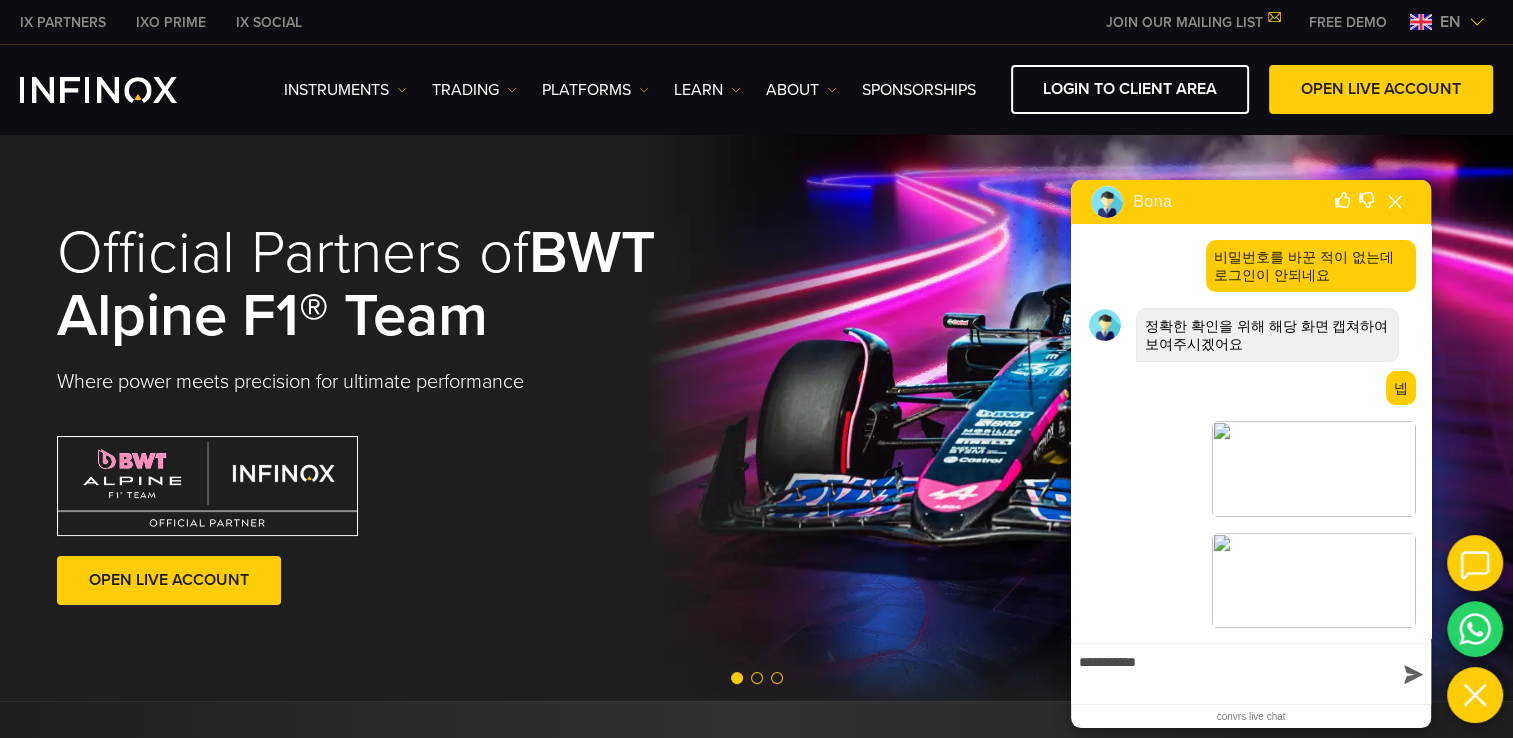 type on "**********" 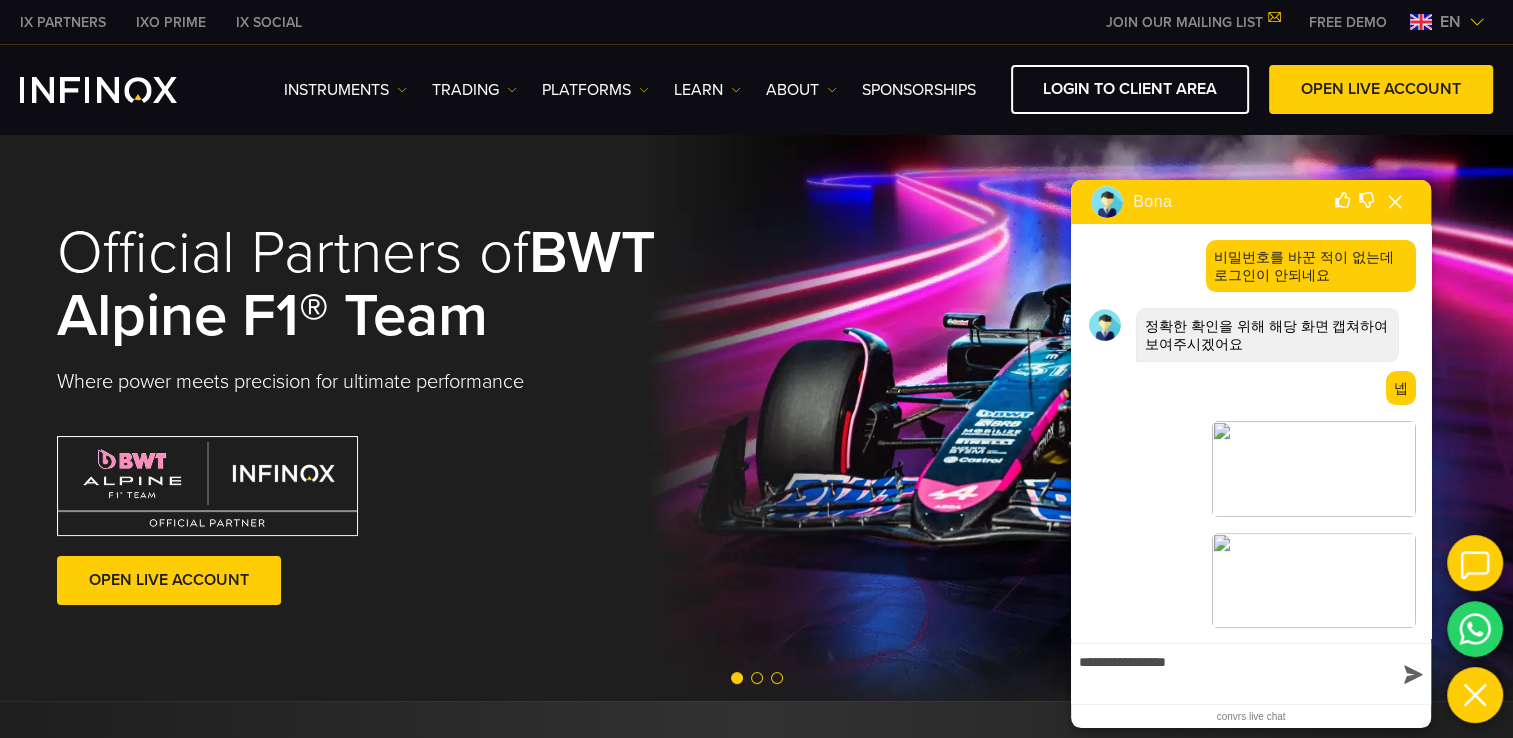 scroll, scrollTop: 760, scrollLeft: 0, axis: vertical 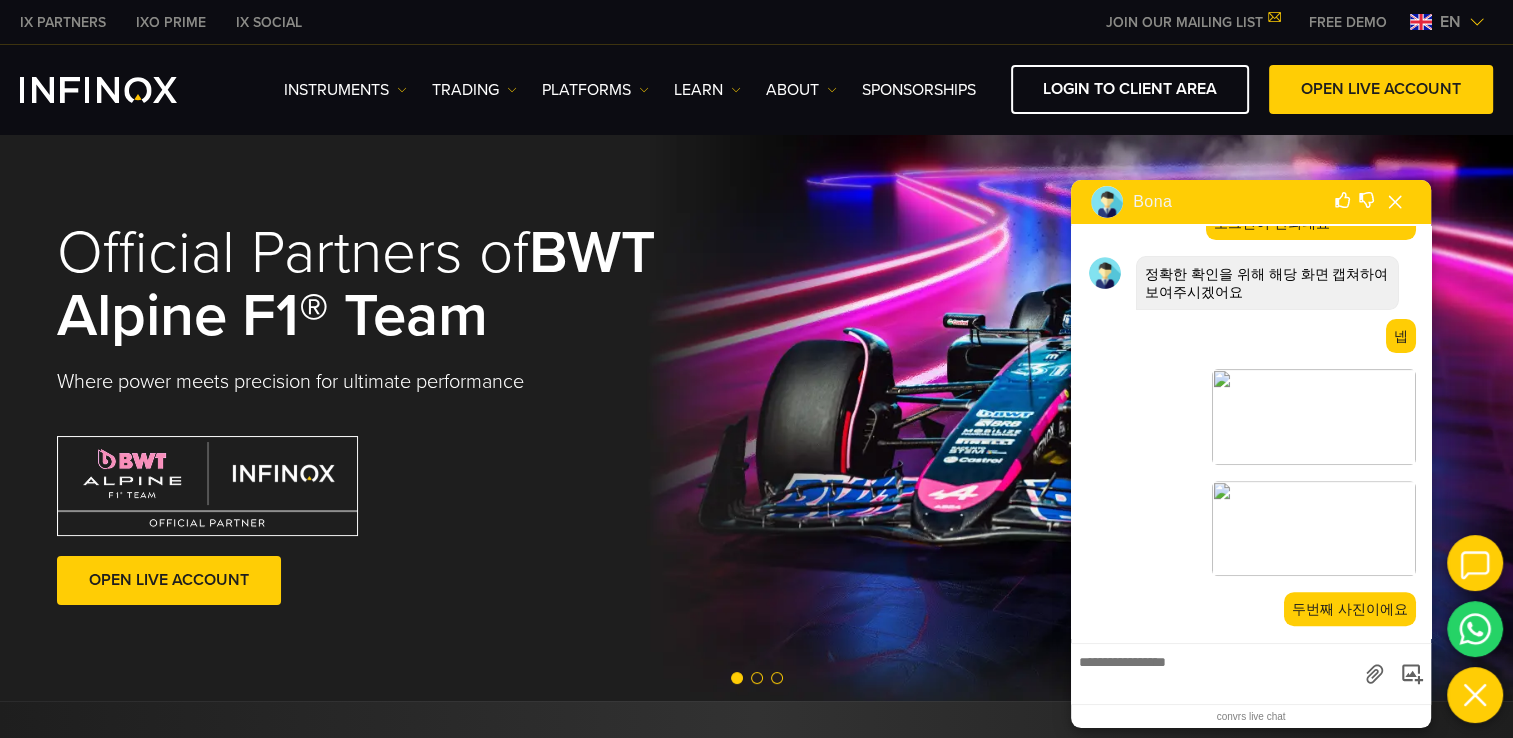 drag, startPoint x: 1334, startPoint y: 622, endPoint x: 1097, endPoint y: 627, distance: 237.05273 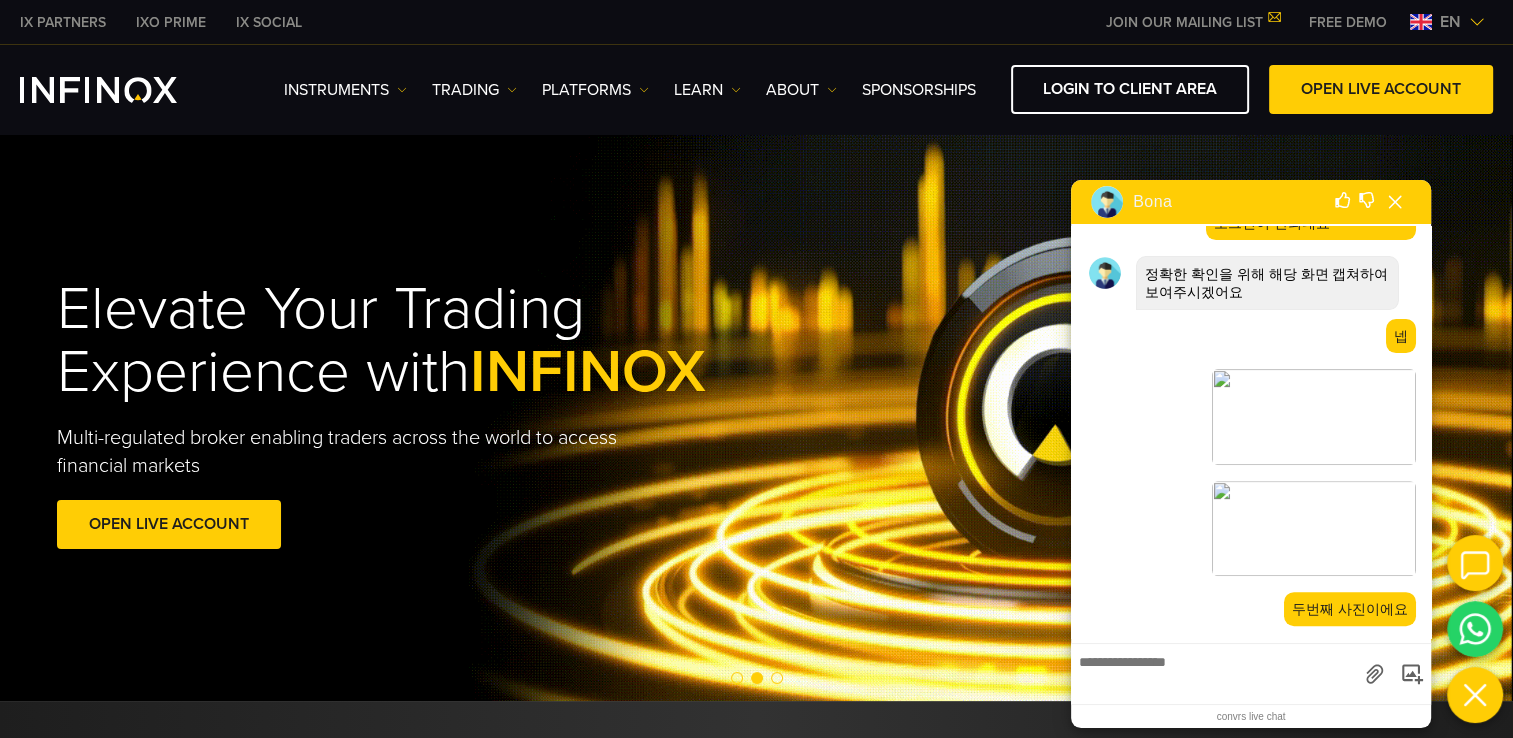 scroll, scrollTop: 816, scrollLeft: 0, axis: vertical 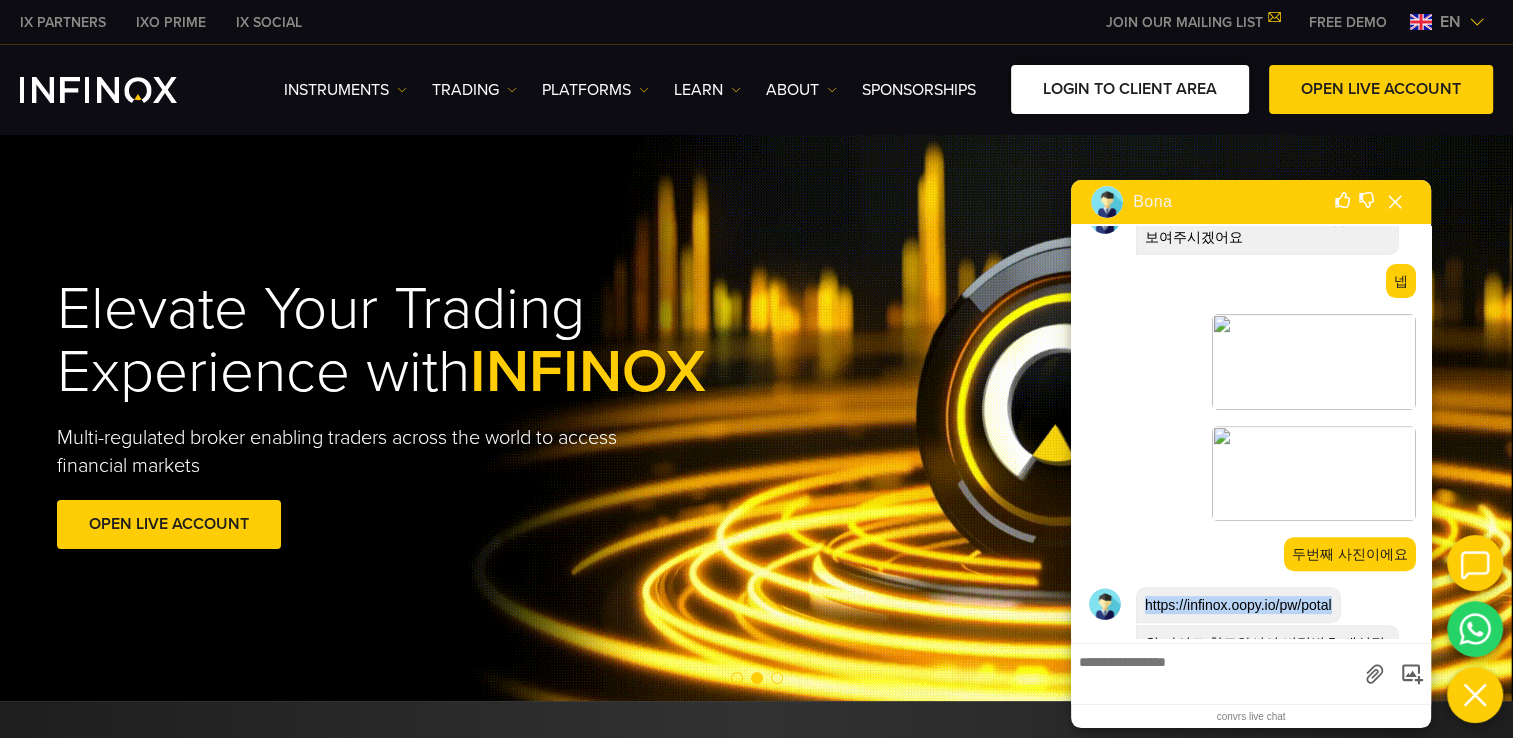click on "LOGIN TO CLIENT AREA" at bounding box center (1130, 89) 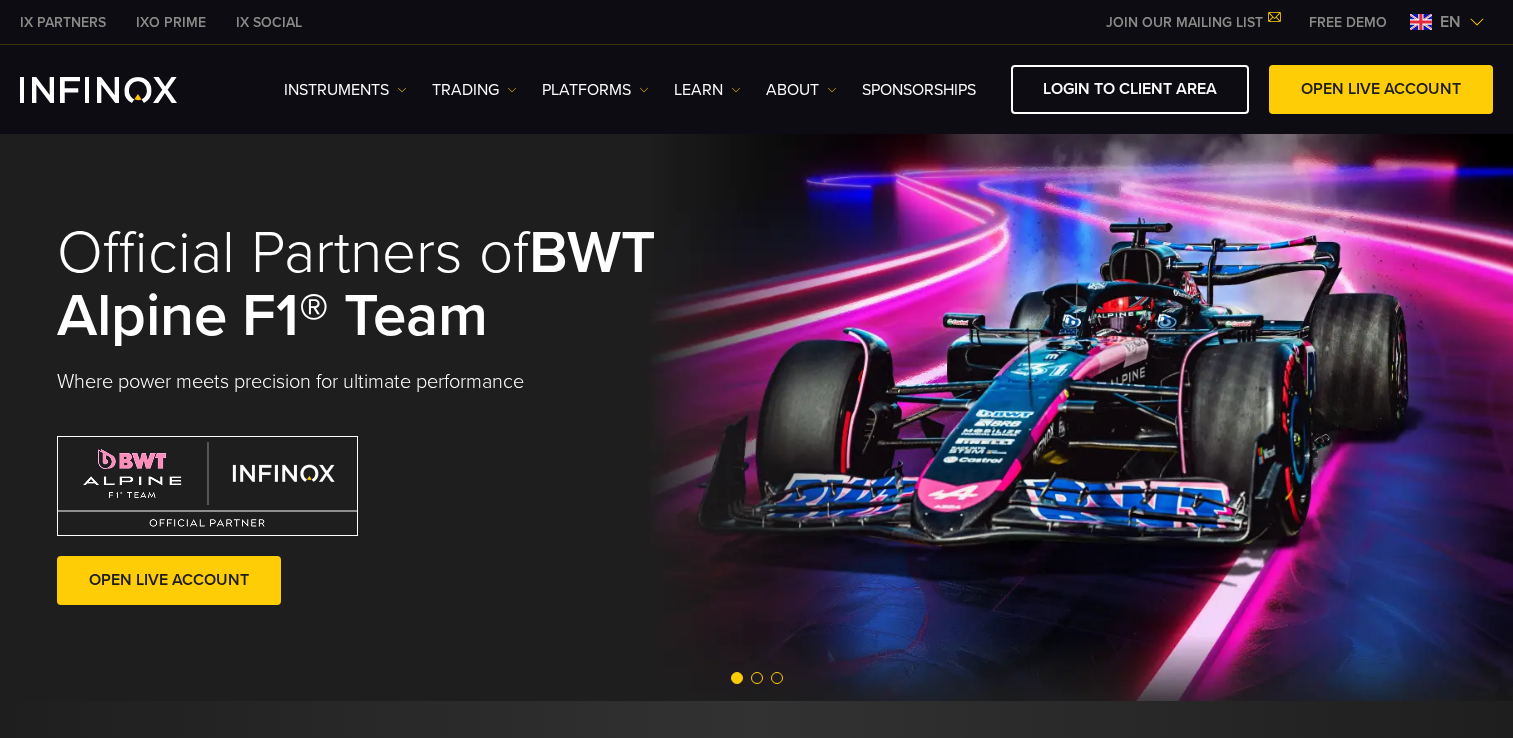 scroll, scrollTop: 0, scrollLeft: 0, axis: both 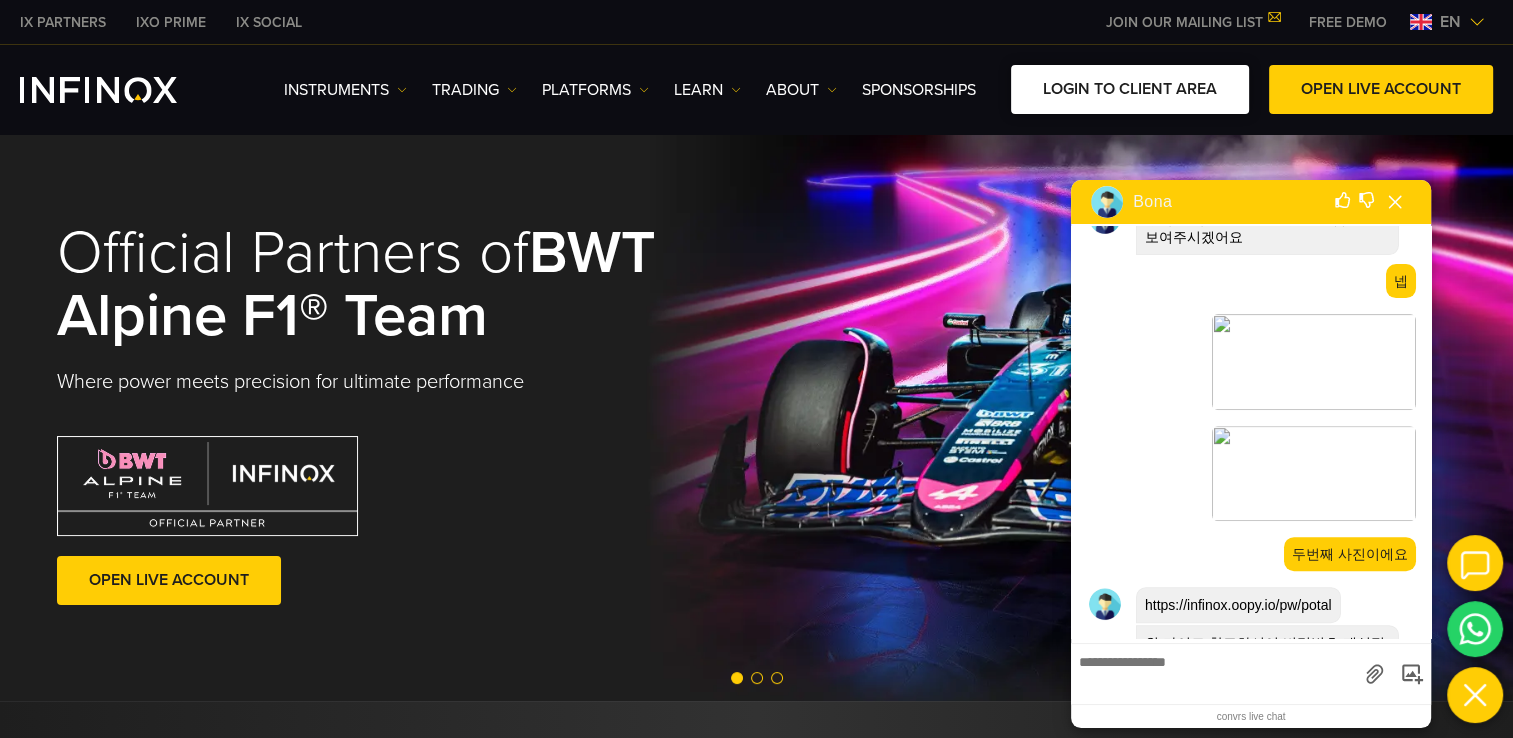 click on "LOGIN TO CLIENT AREA" at bounding box center [1130, 89] 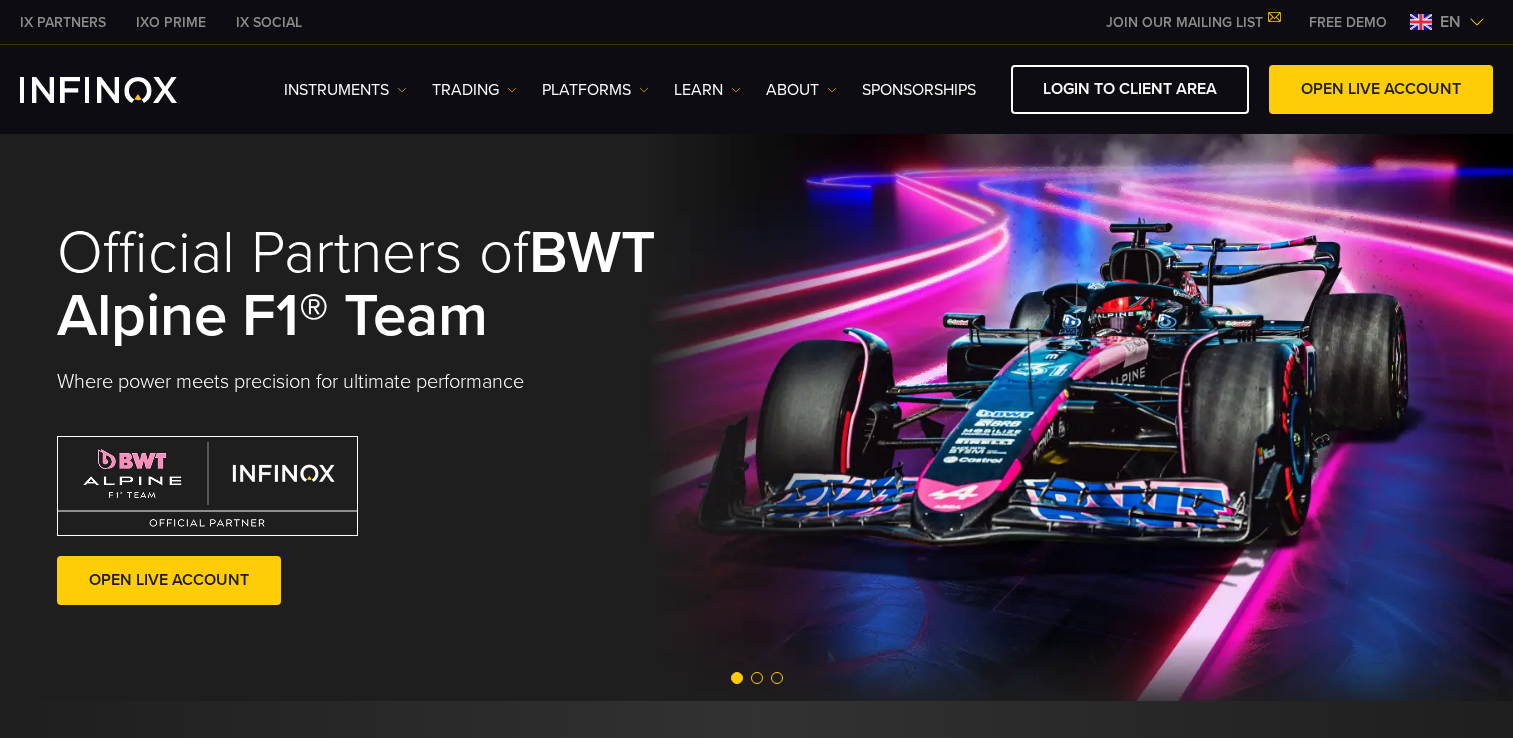 scroll, scrollTop: 0, scrollLeft: 0, axis: both 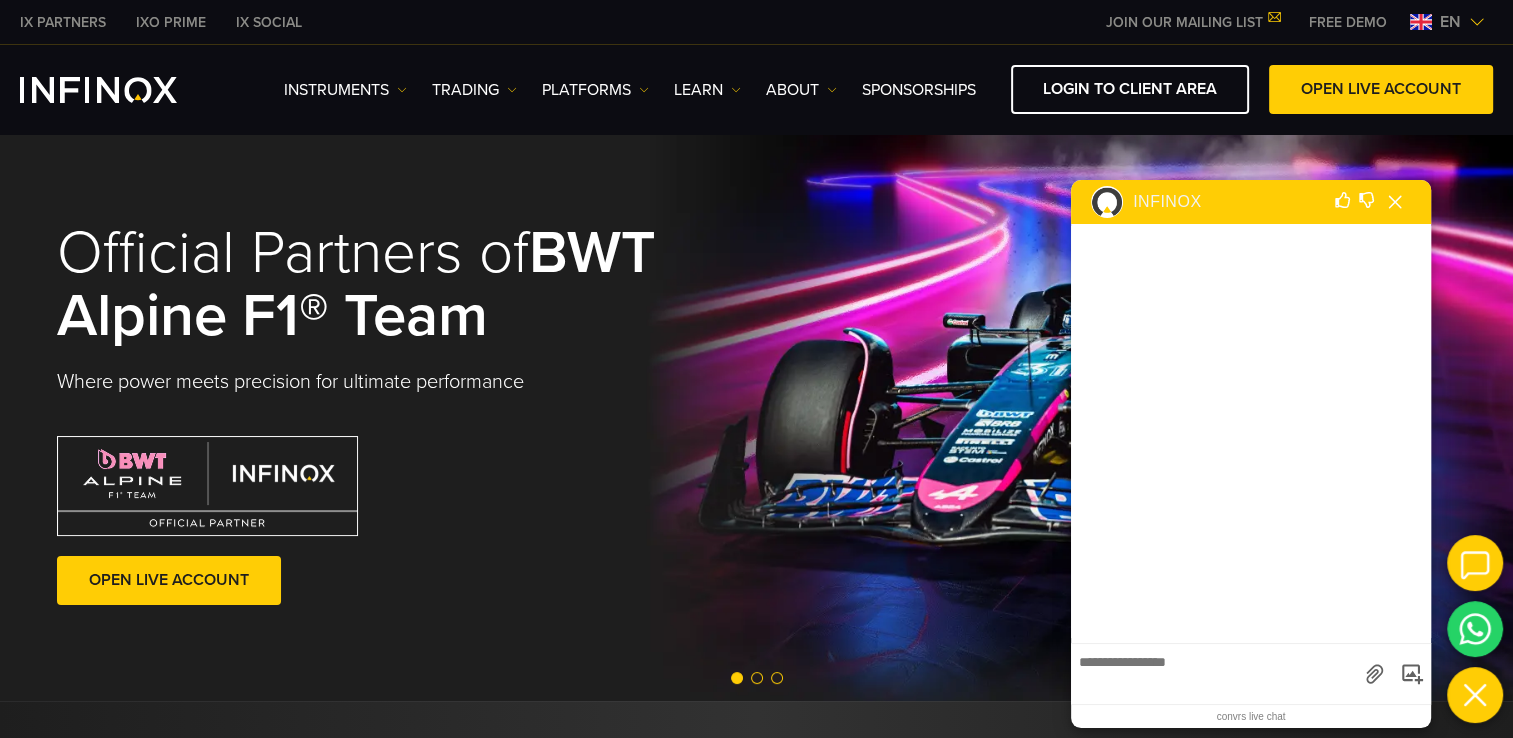 click at bounding box center (1214, 671) 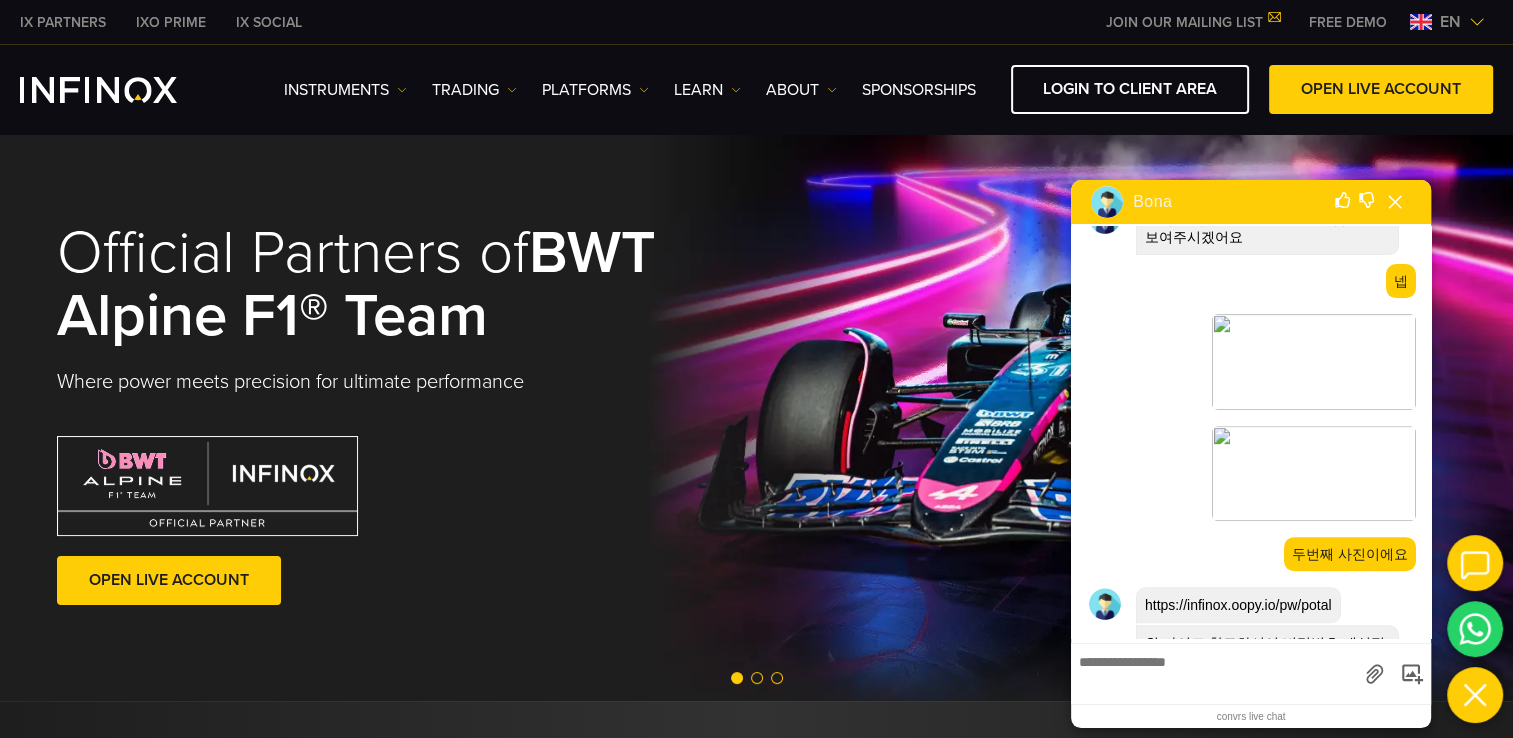 scroll, scrollTop: 860, scrollLeft: 0, axis: vertical 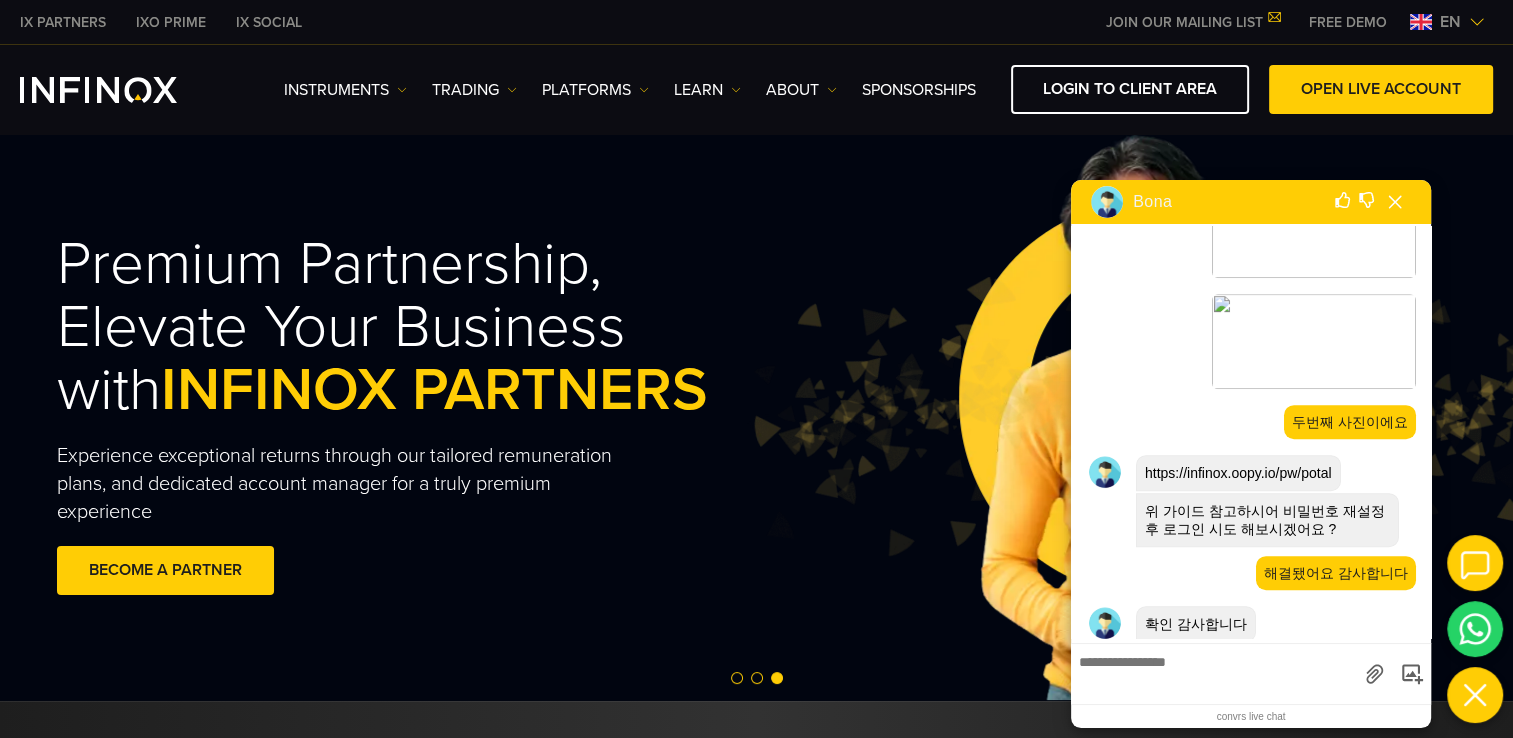 click at bounding box center [1214, 671] 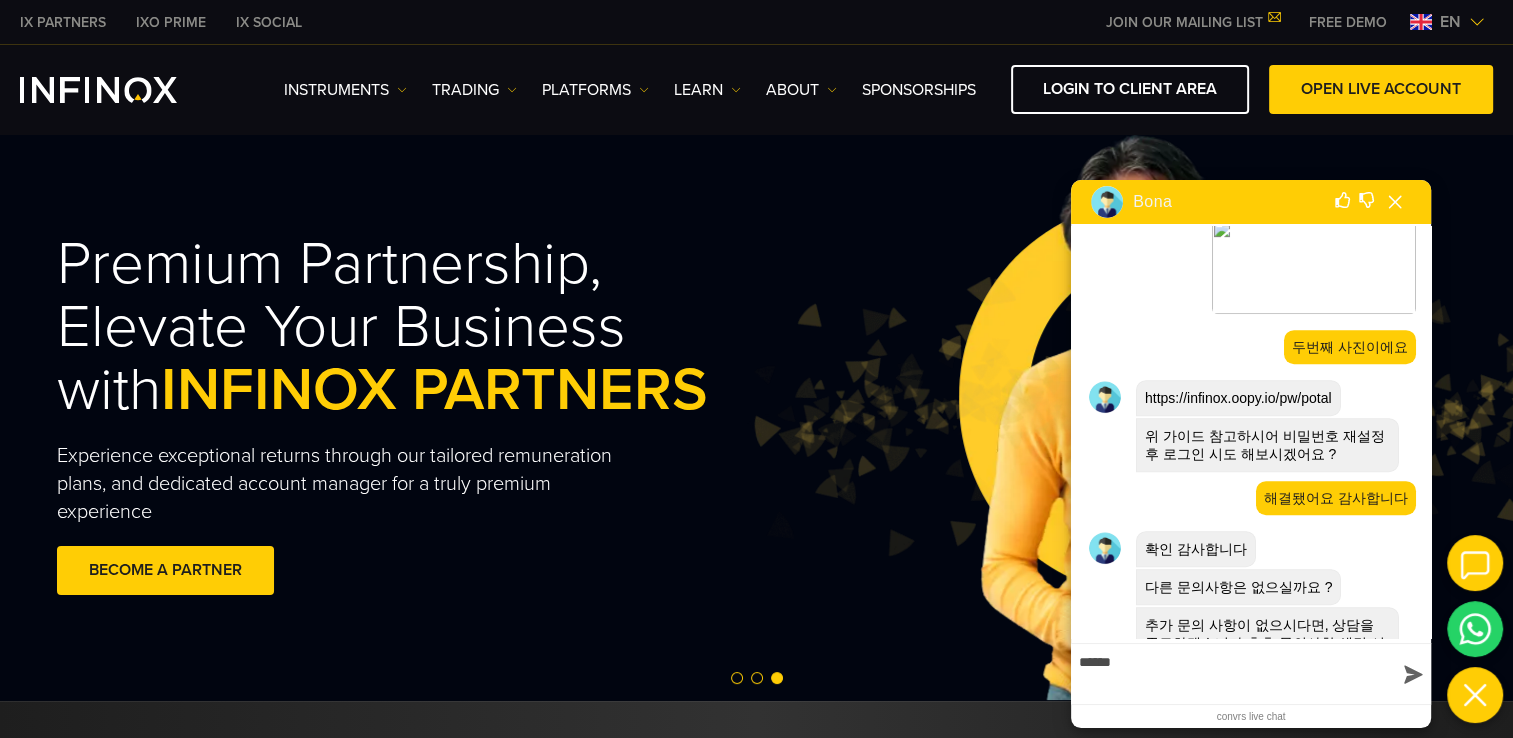 type on "******" 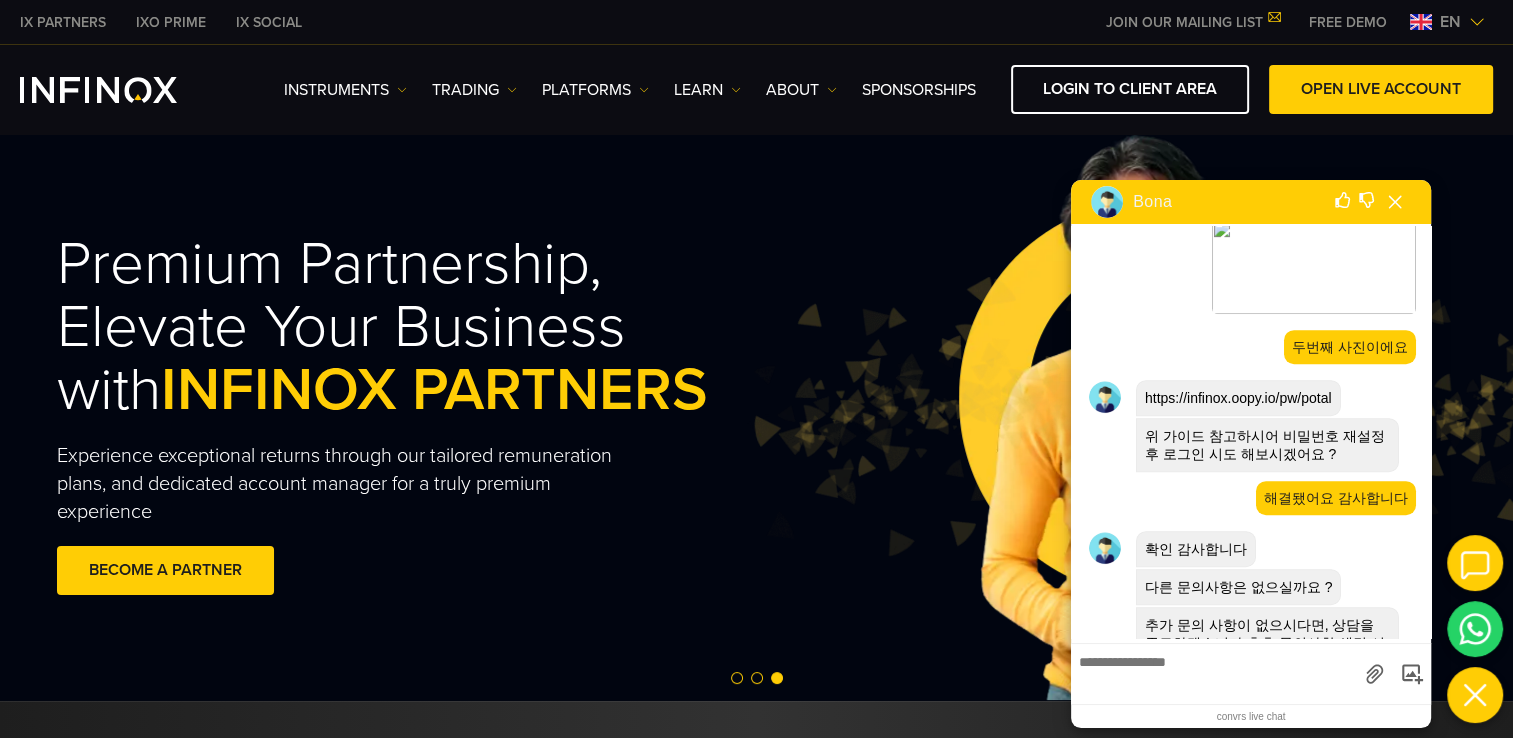 scroll, scrollTop: 1065, scrollLeft: 0, axis: vertical 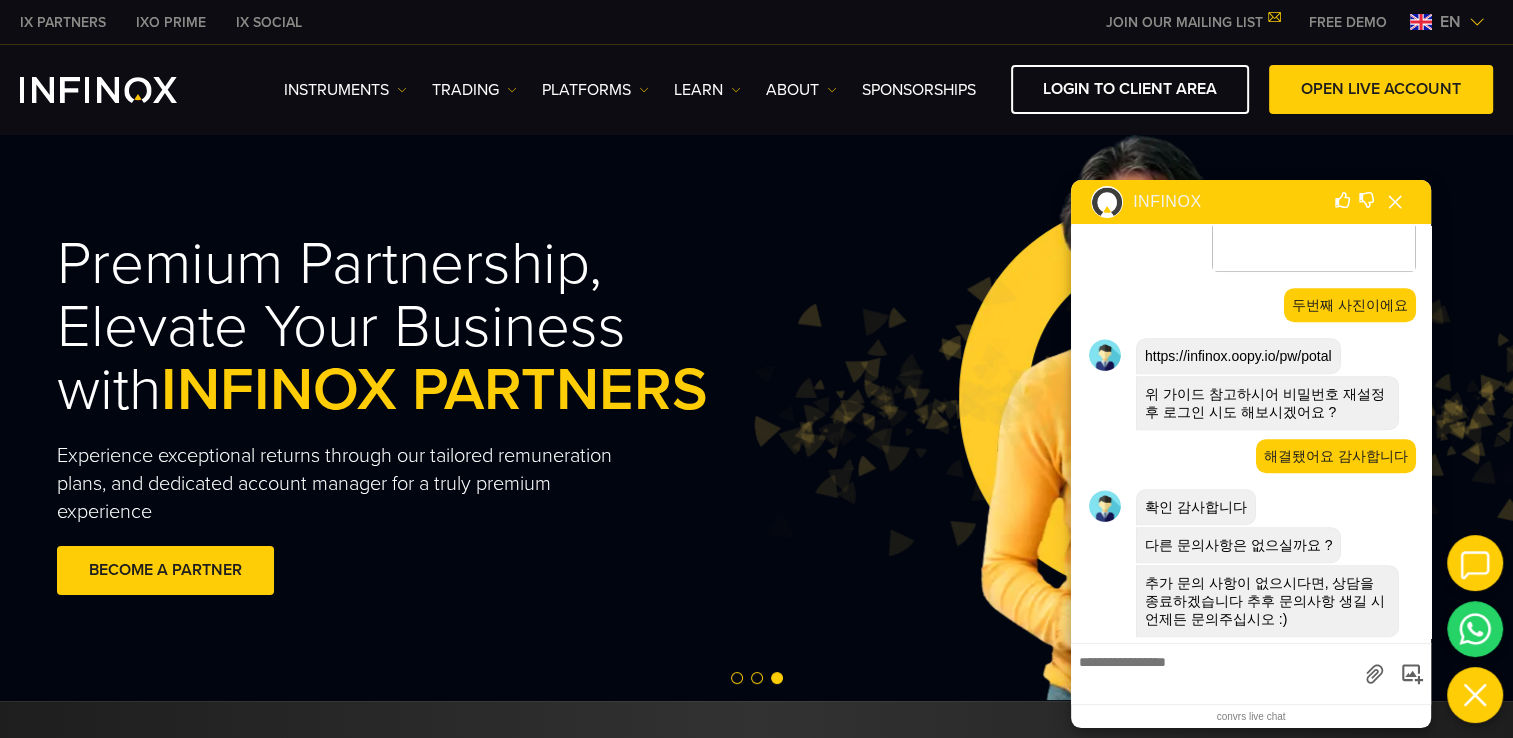 click at bounding box center (1395, 202) 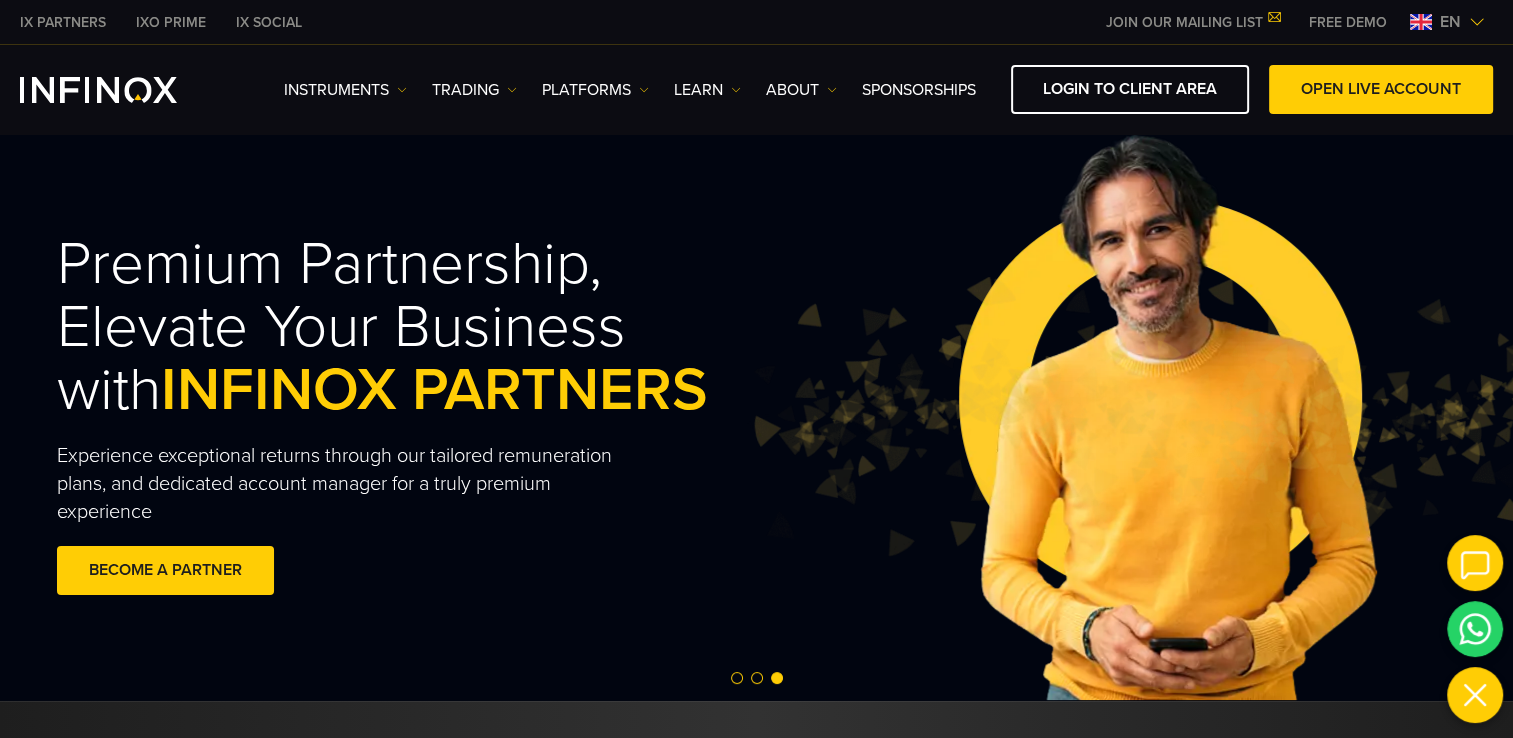 drag, startPoint x: 1136, startPoint y: 203, endPoint x: 1180, endPoint y: 250, distance: 64.381676 